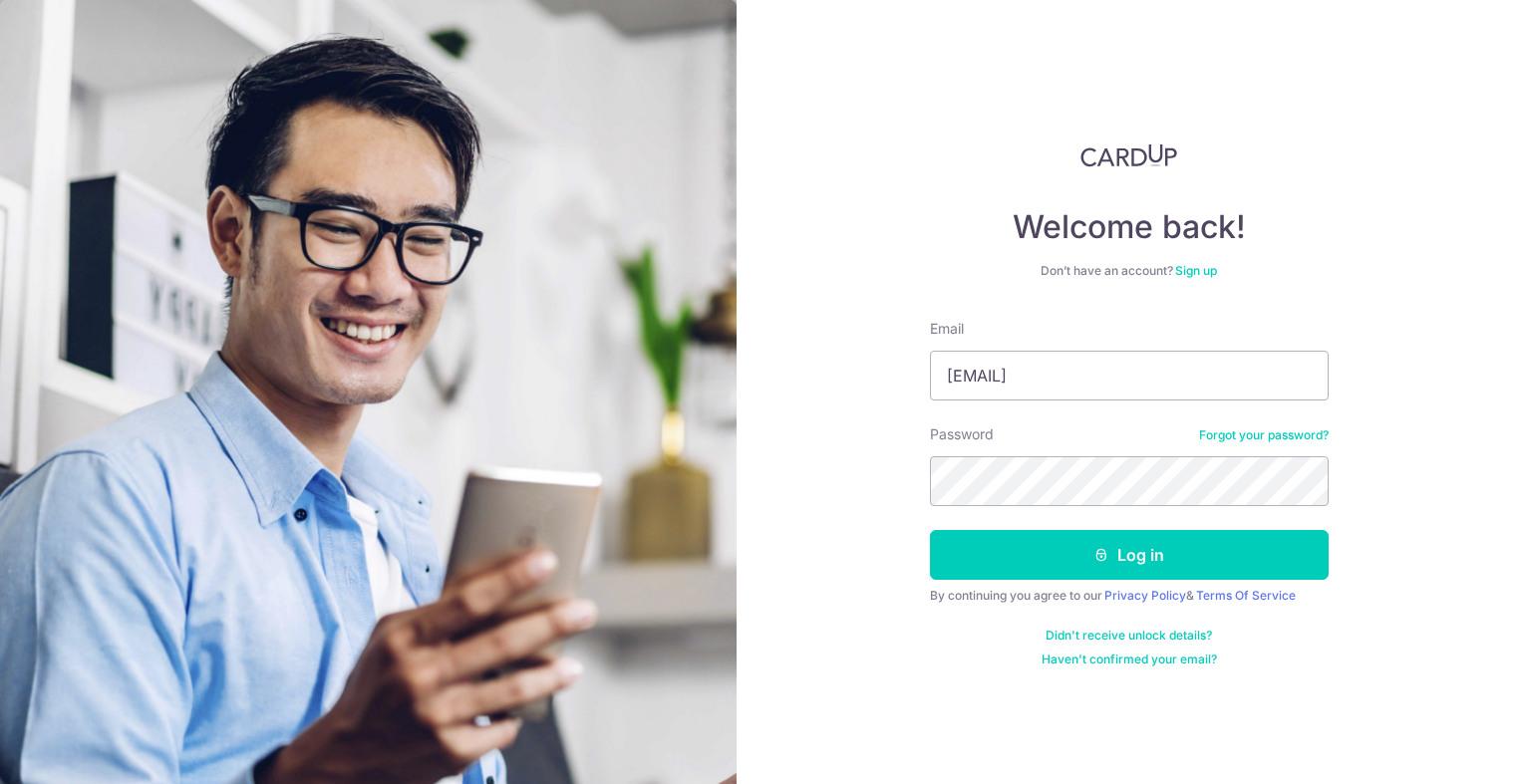 scroll, scrollTop: 0, scrollLeft: 0, axis: both 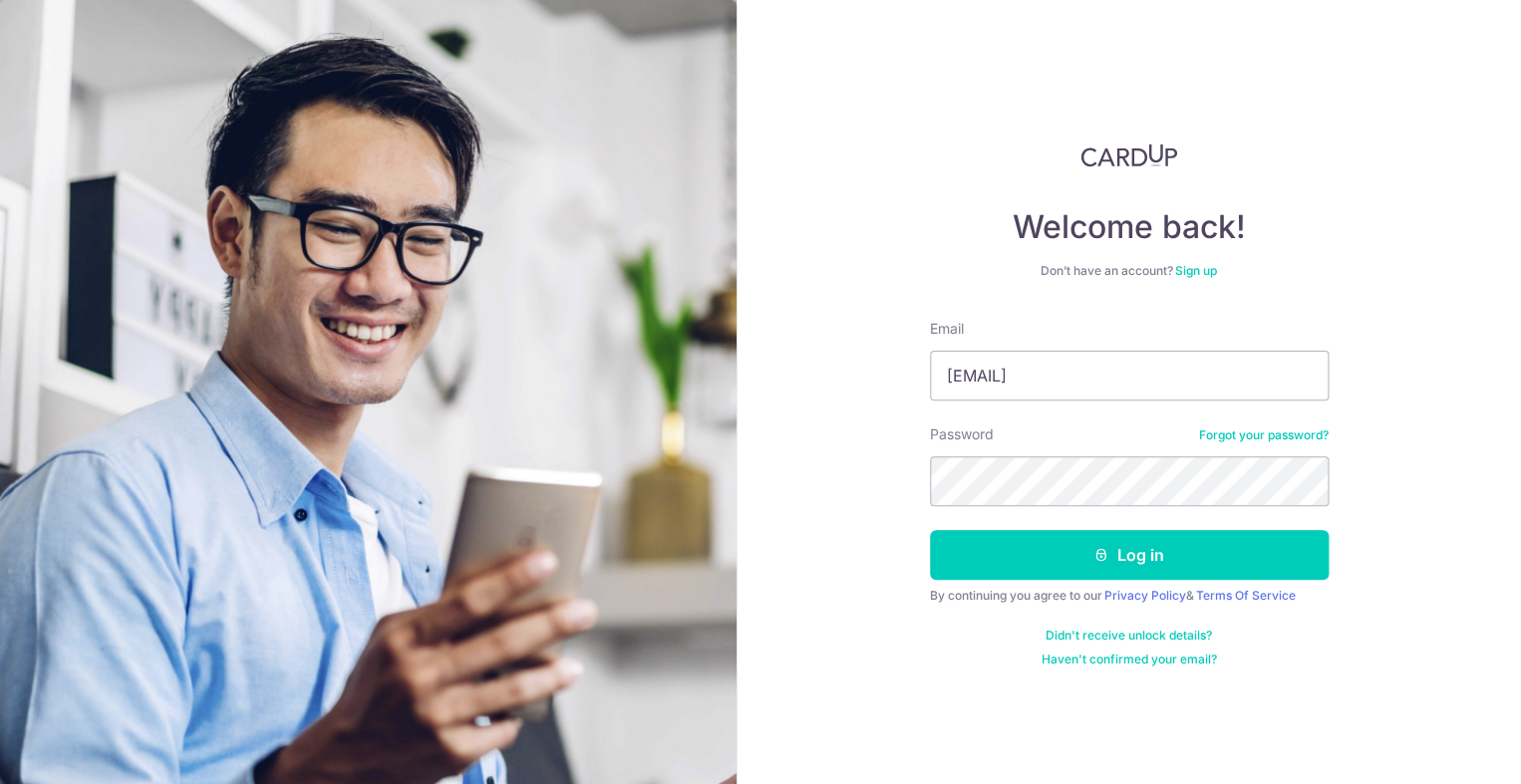 click on "Log in" at bounding box center [1129, 555] 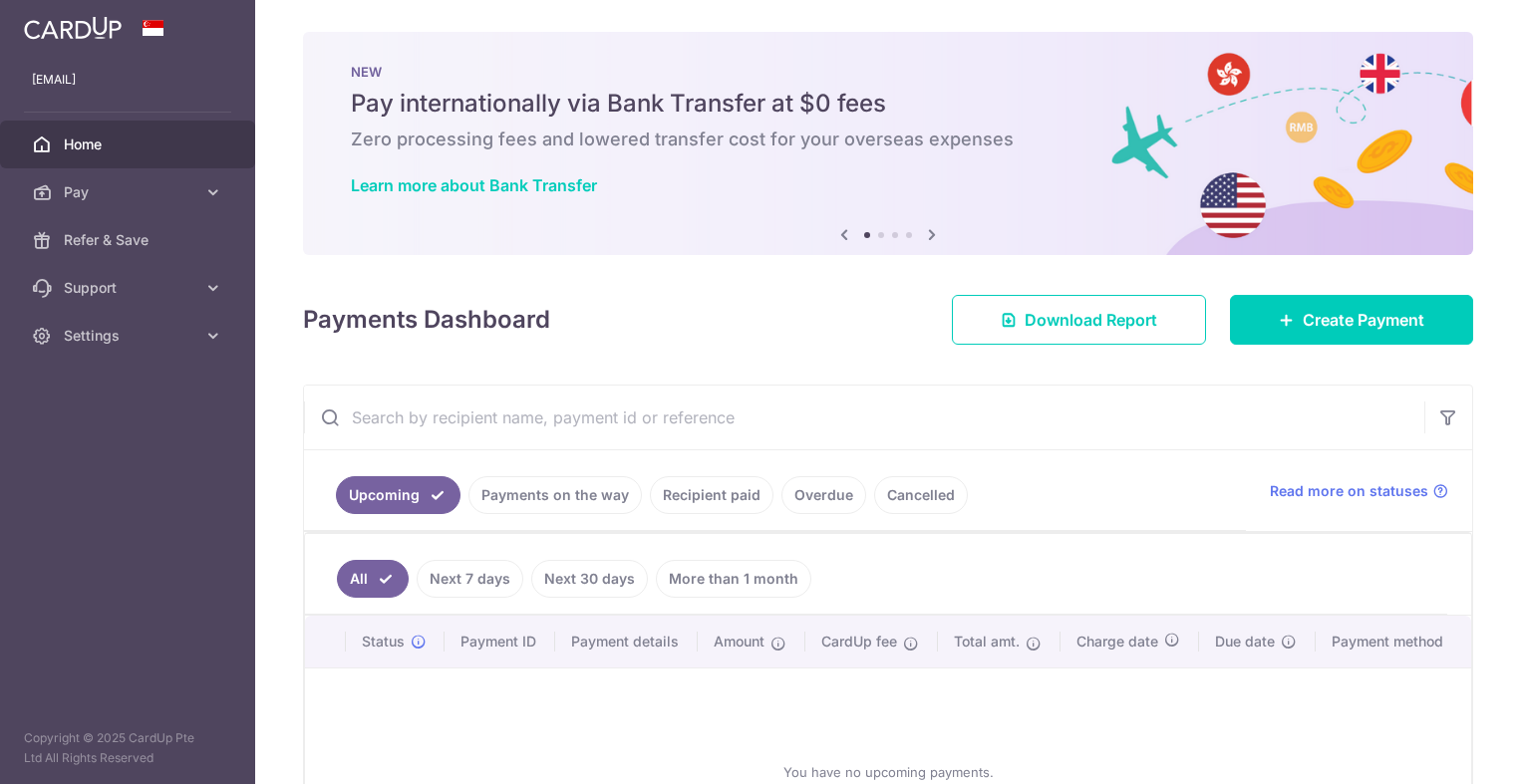 scroll, scrollTop: 0, scrollLeft: 0, axis: both 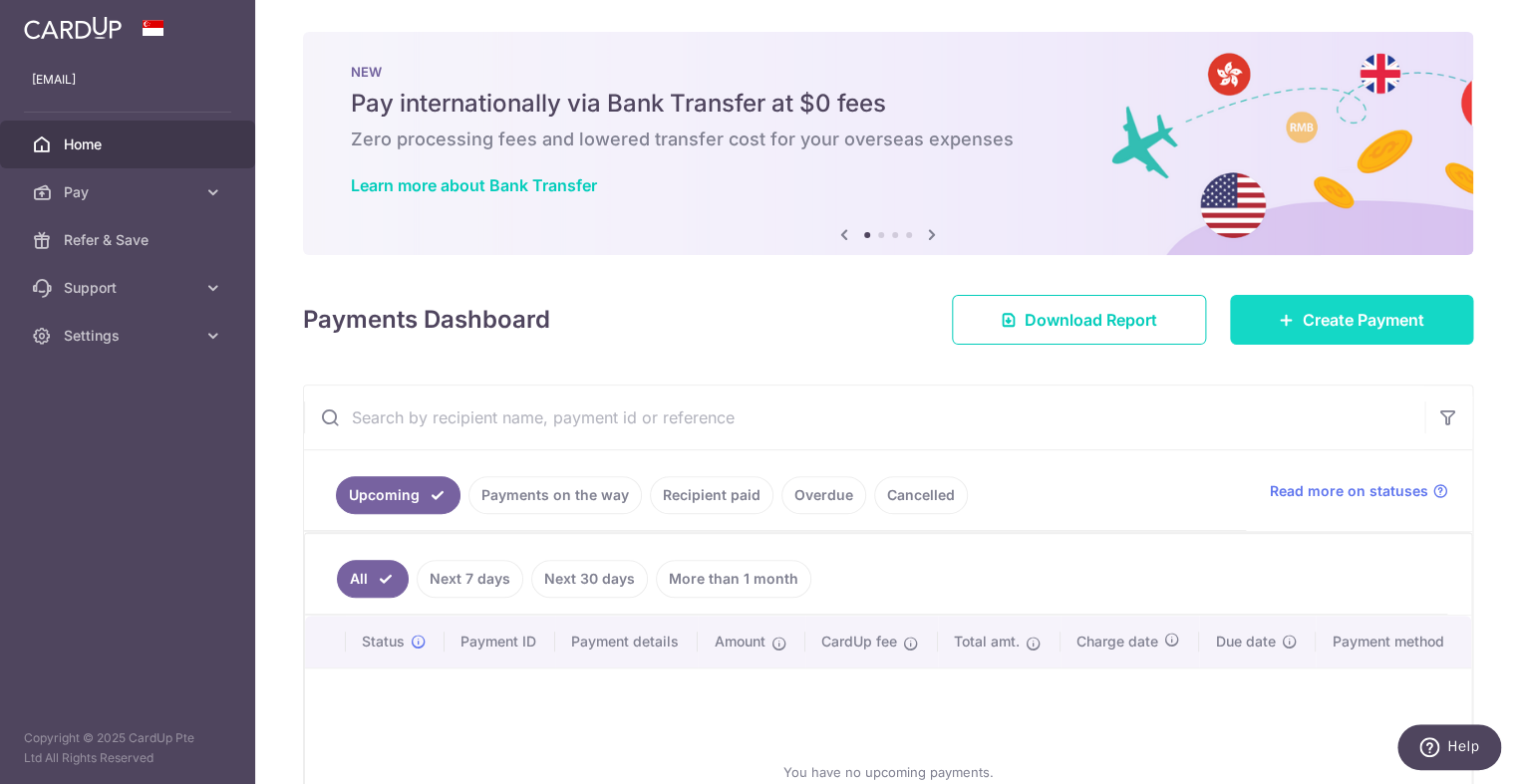 click on "Create Payment" at bounding box center (1364, 320) 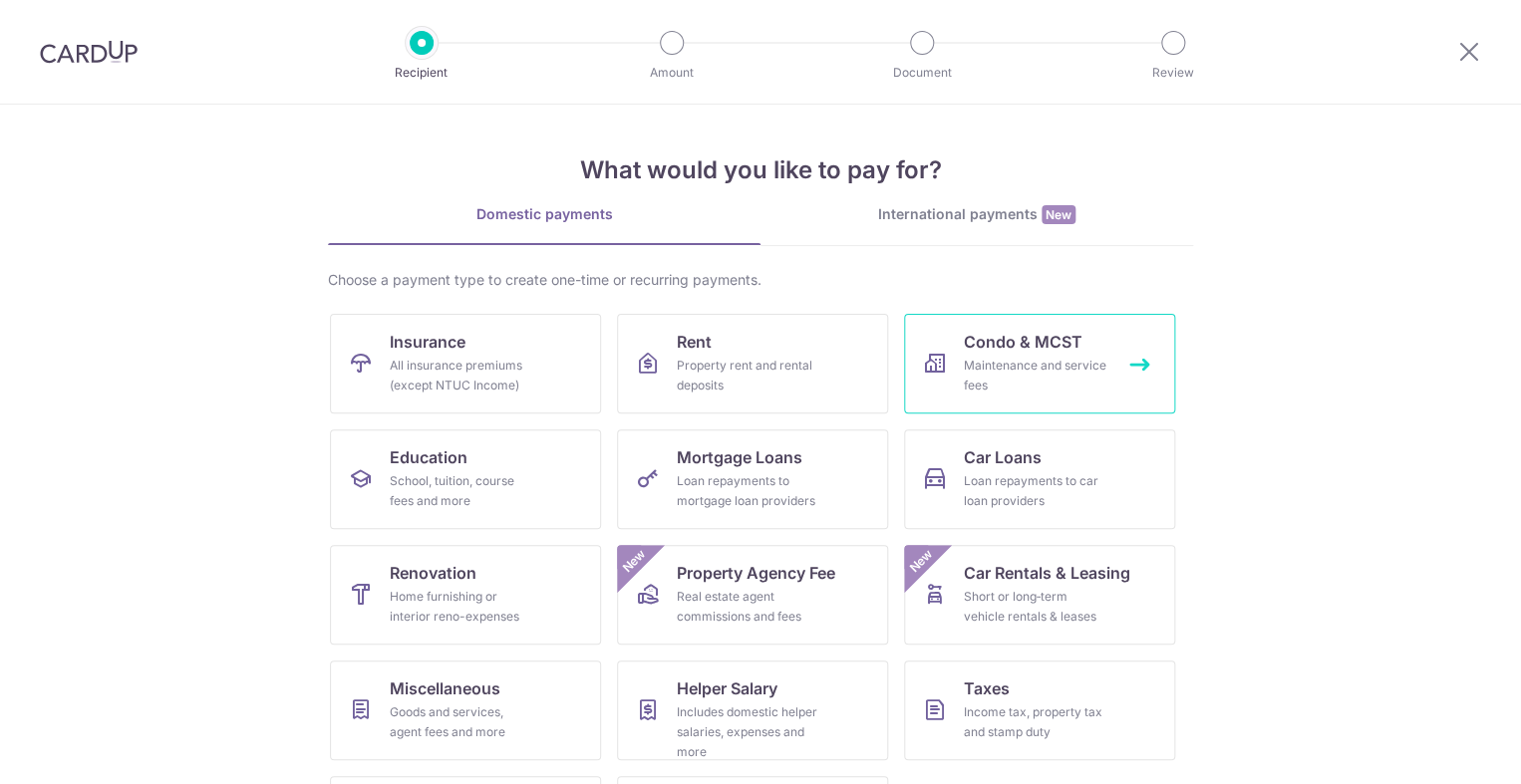 scroll, scrollTop: 0, scrollLeft: 0, axis: both 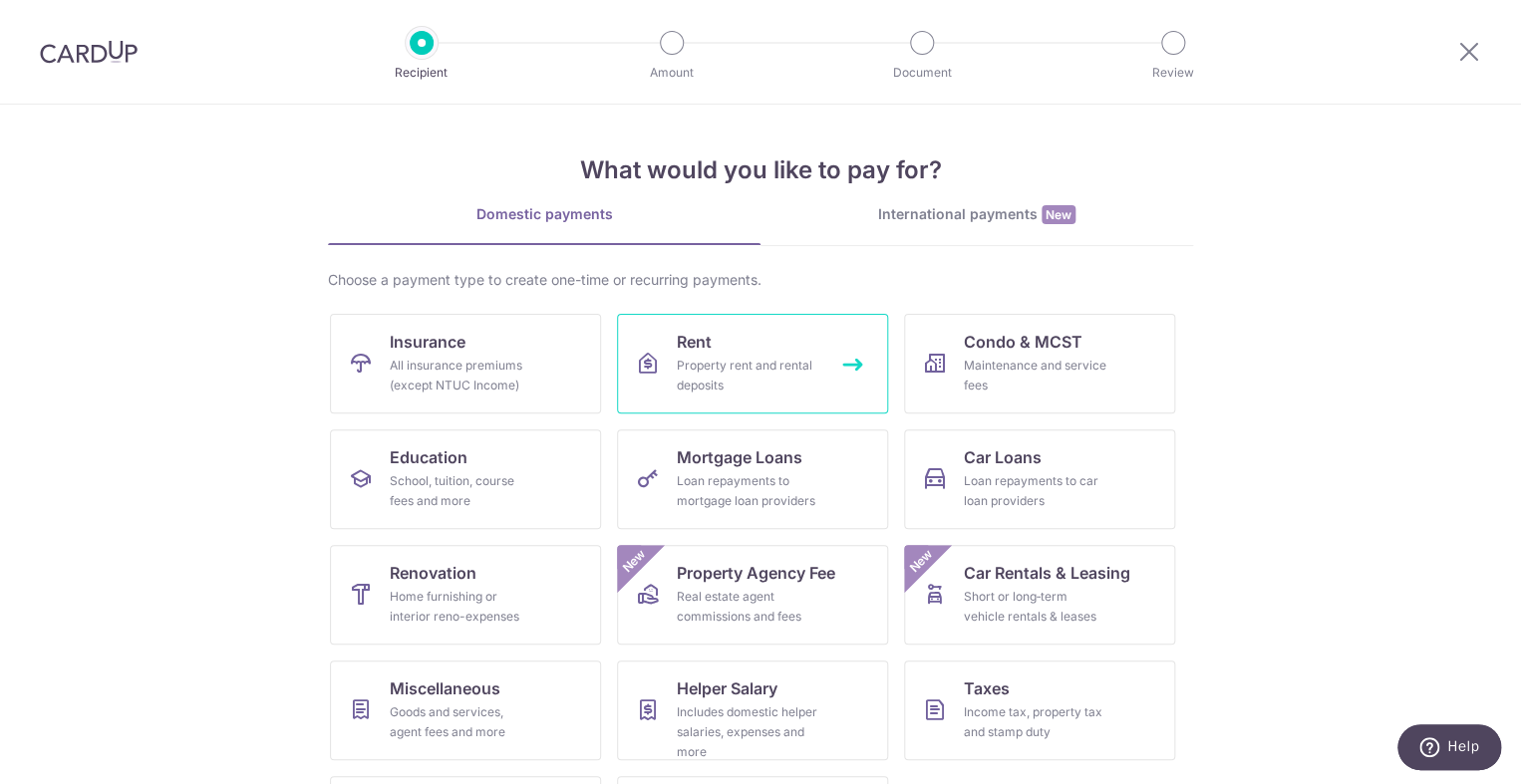 click on "Property rent and rental deposits" at bounding box center (749, 376) 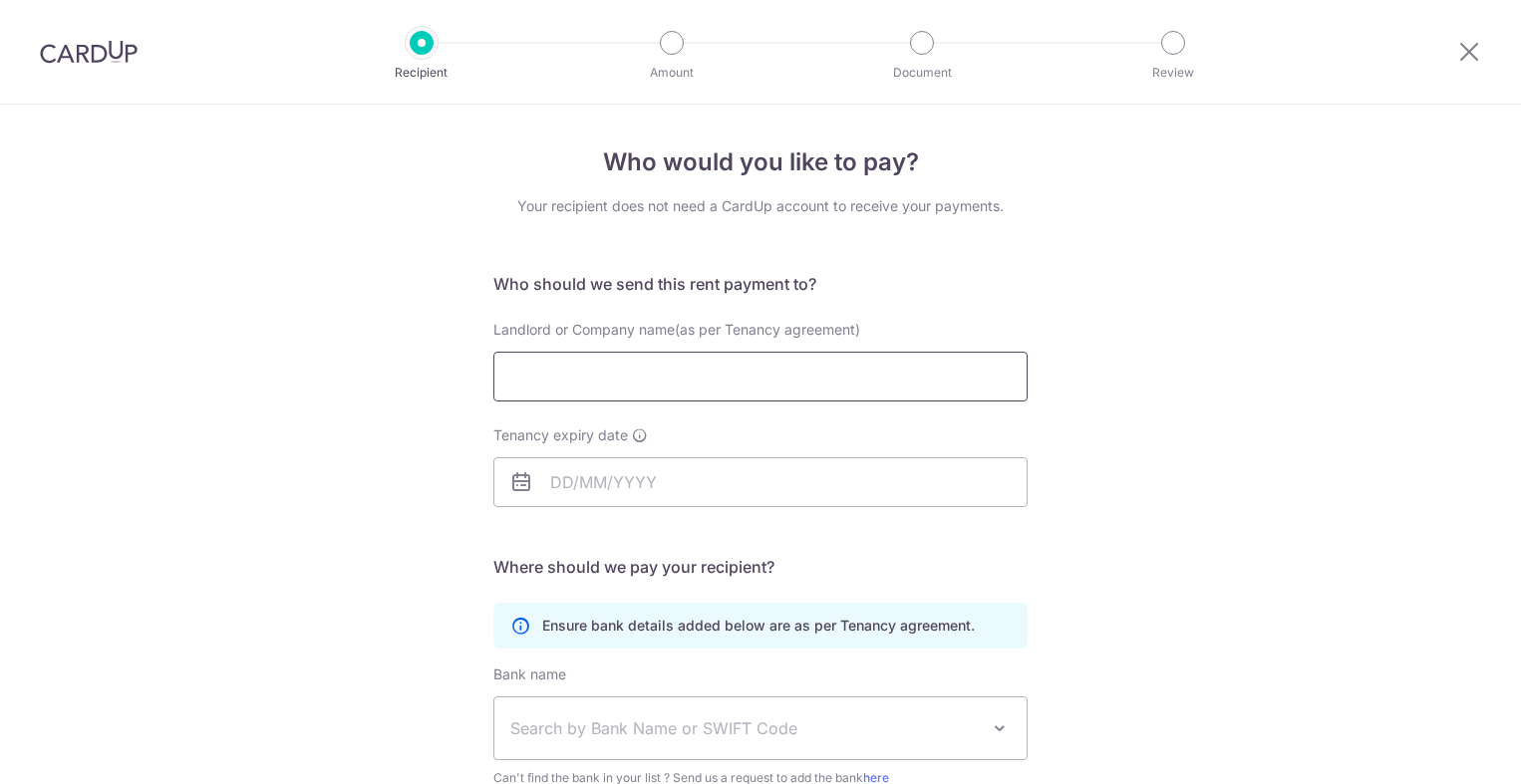 click on "Landlord or Company name(as per Tenancy agreement)" at bounding box center [760, 377] 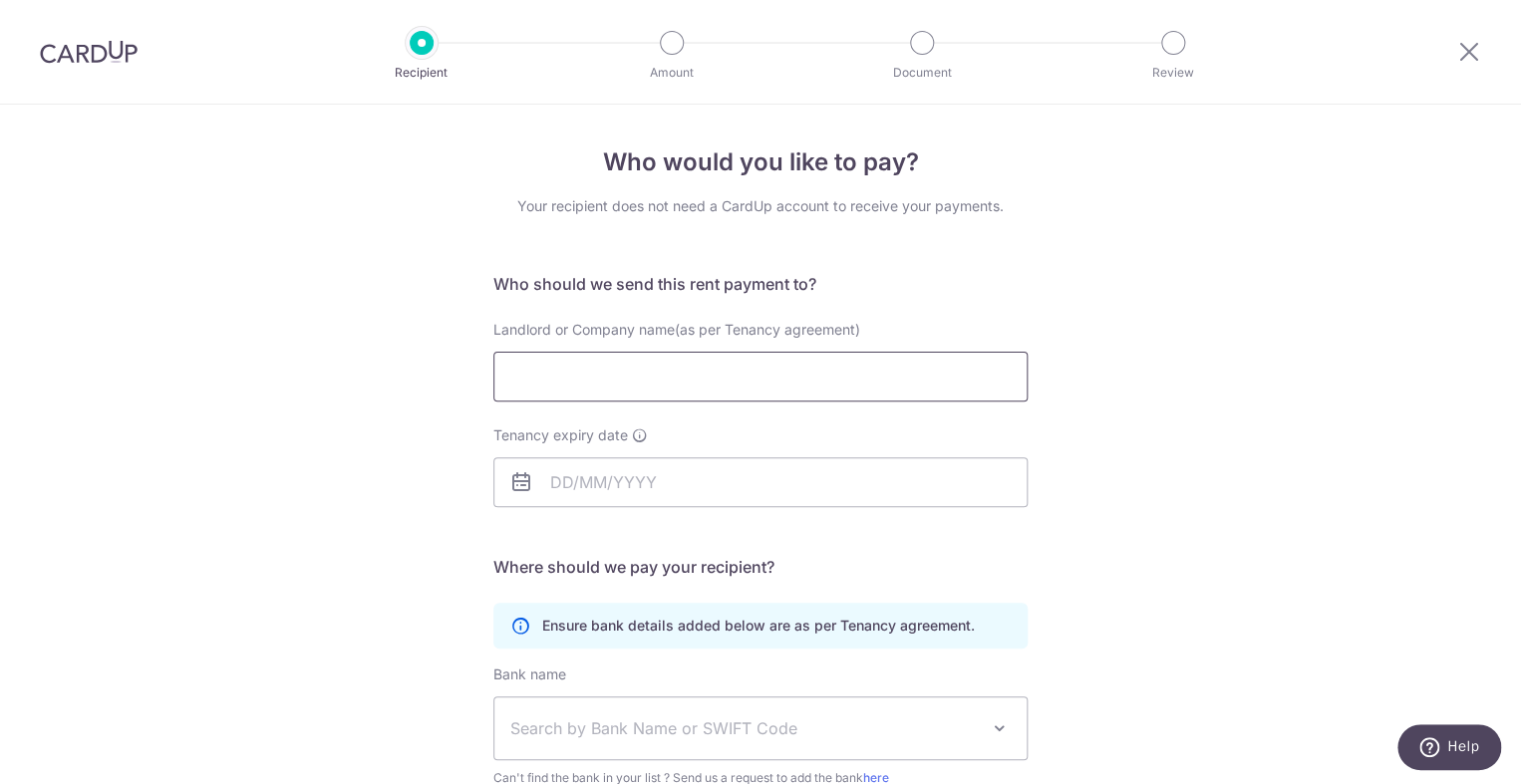 scroll, scrollTop: 0, scrollLeft: 0, axis: both 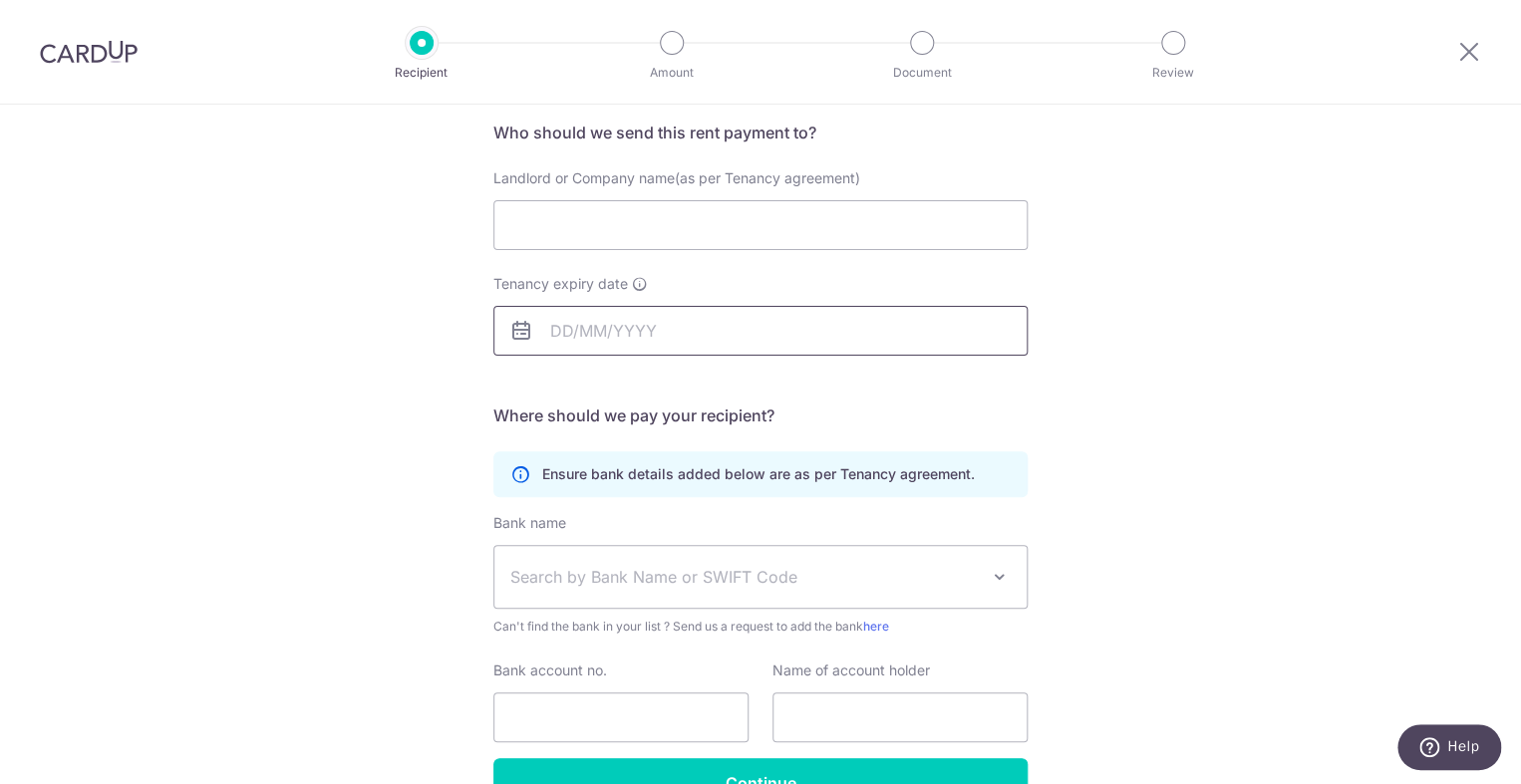click on "Tenancy expiry date" at bounding box center [760, 331] 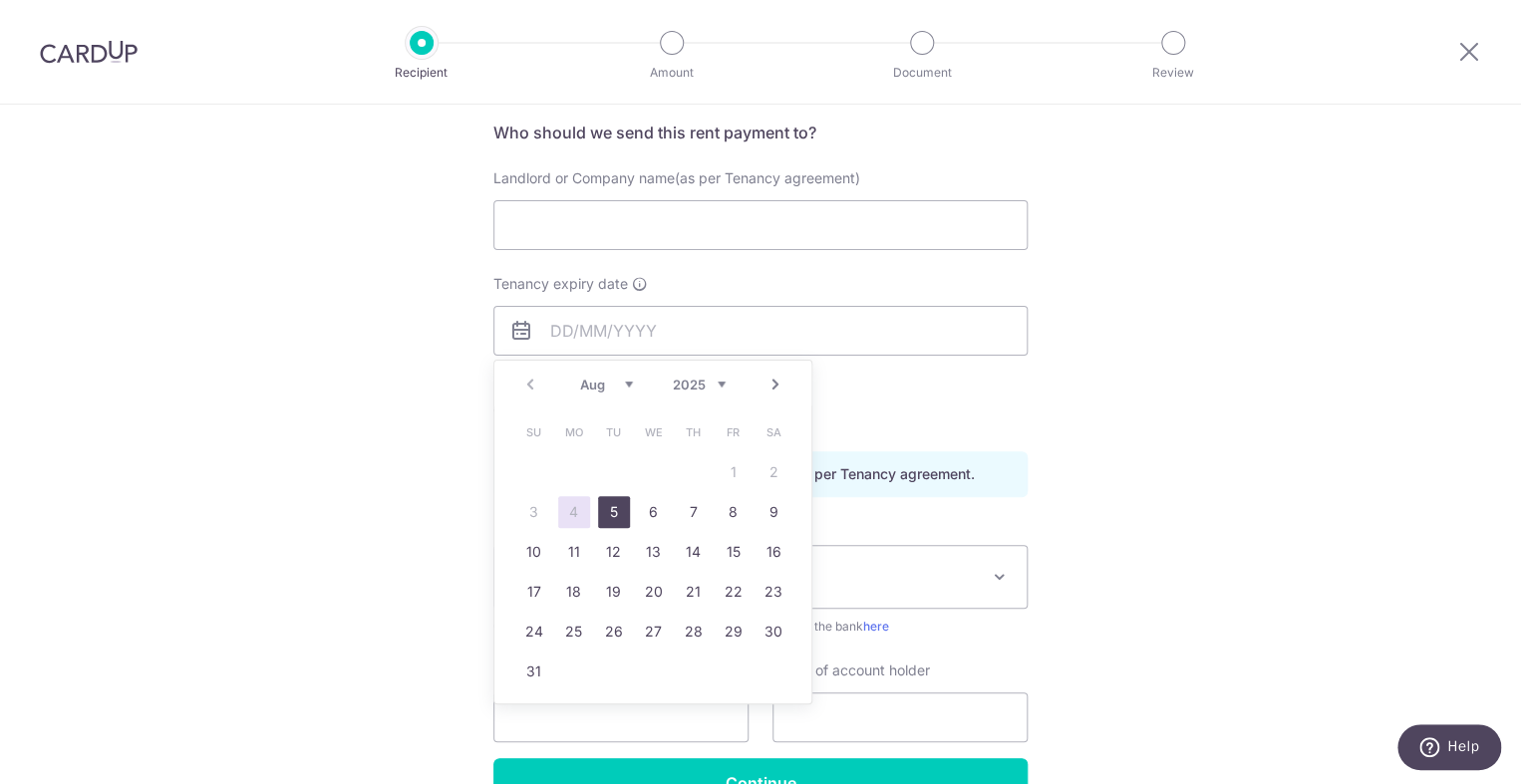 click on "5" at bounding box center (614, 512) 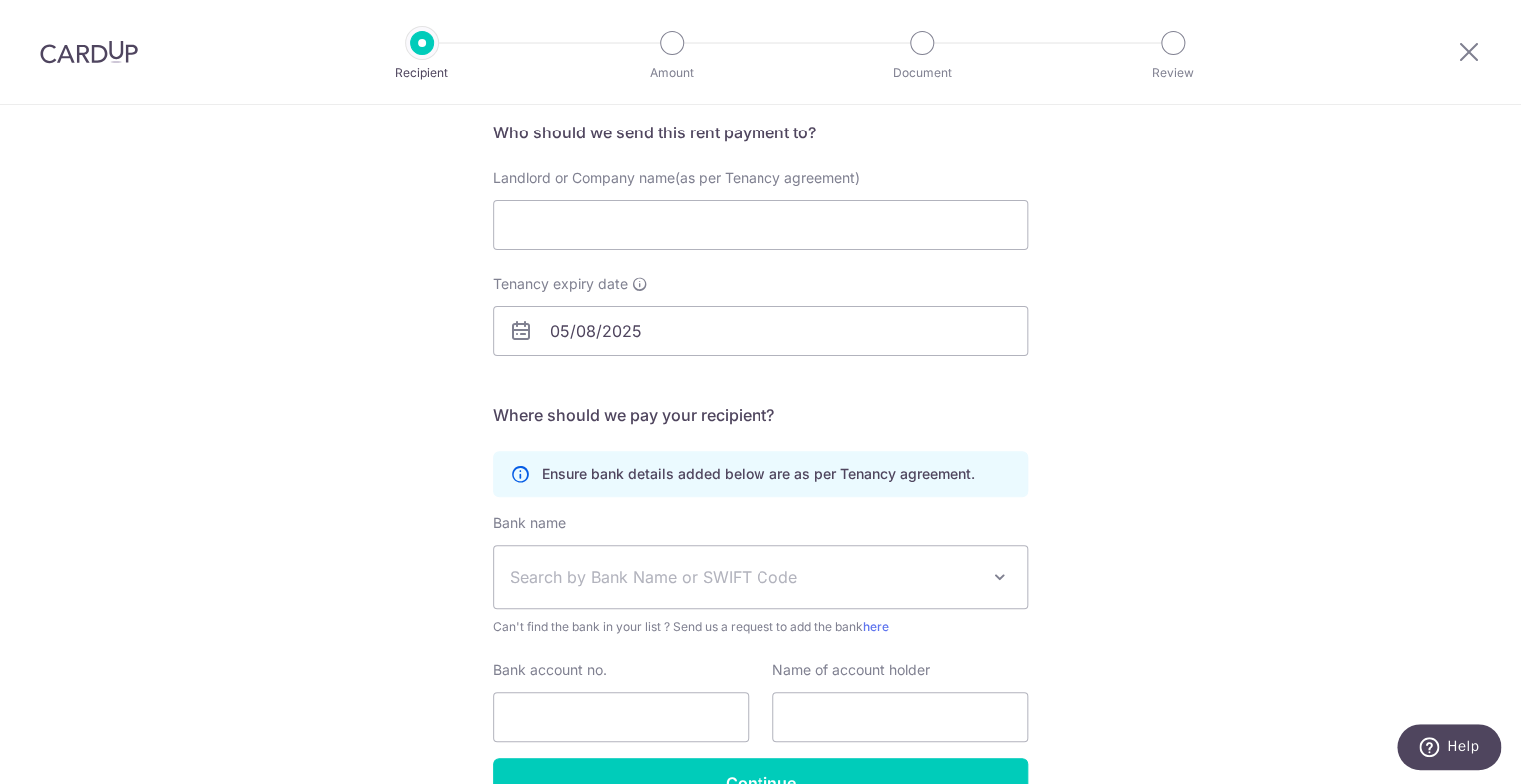click on "Who would you like to pay?
Your recipient does not need a CardUp account to receive your payments.
Who should we send this rent payment to?
Landlord or Company name(as per Tenancy agreement)
Tenancy expiry date
[DATE]
Translation missing: en.no key
URL
[PHONE]" at bounding box center [760, 427] 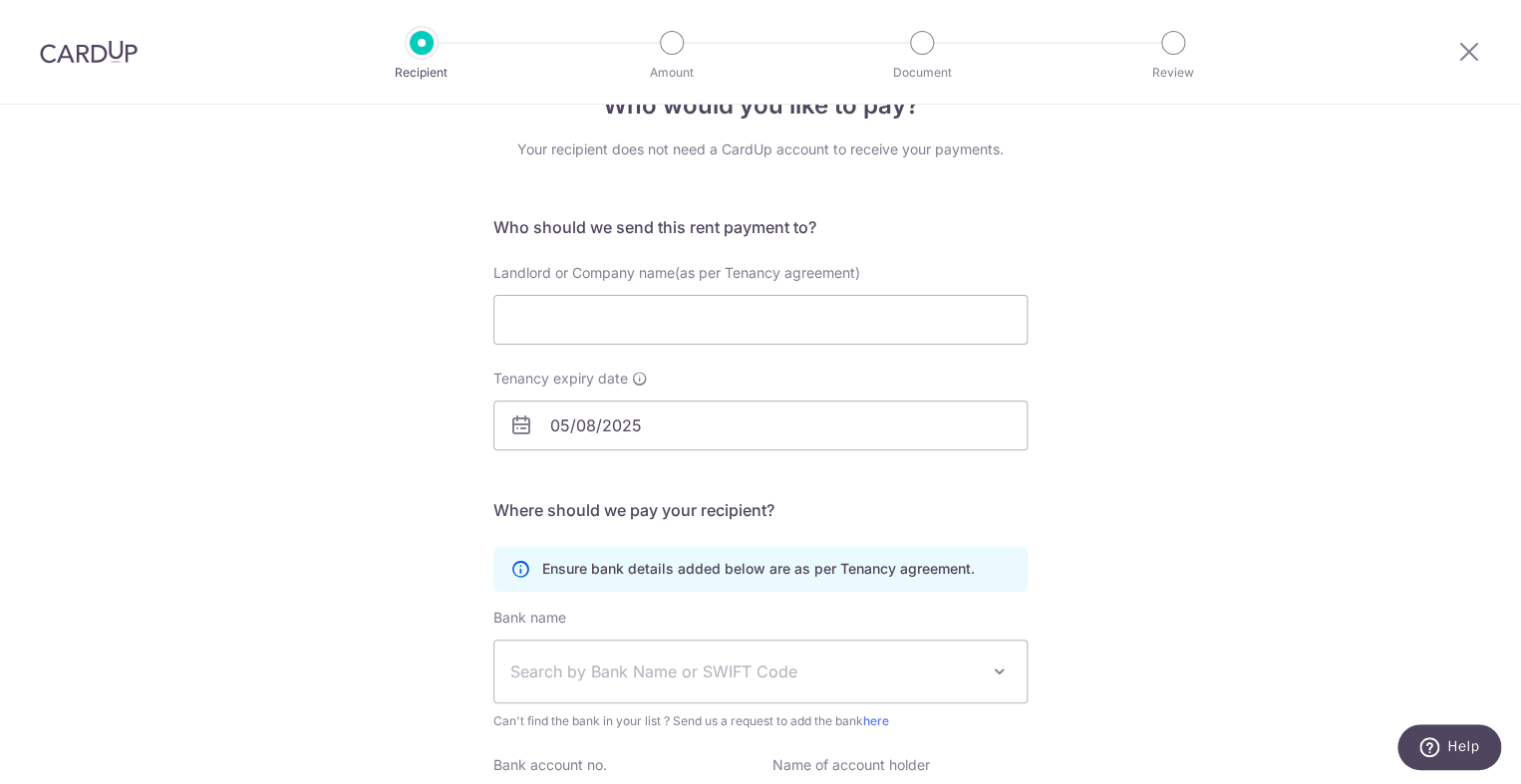 scroll, scrollTop: 27, scrollLeft: 0, axis: vertical 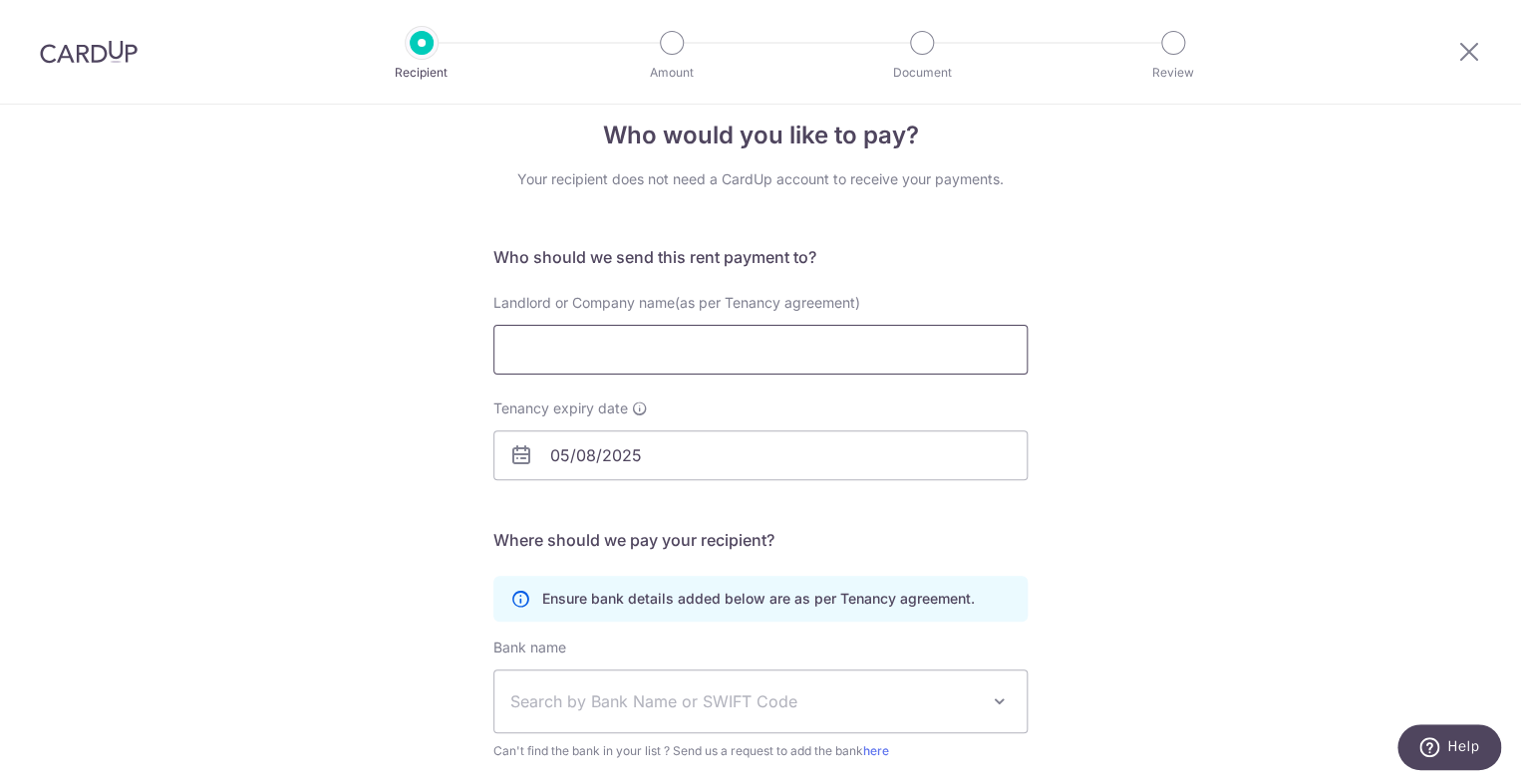 click on "Landlord or Company name(as per Tenancy agreement)" at bounding box center [760, 350] 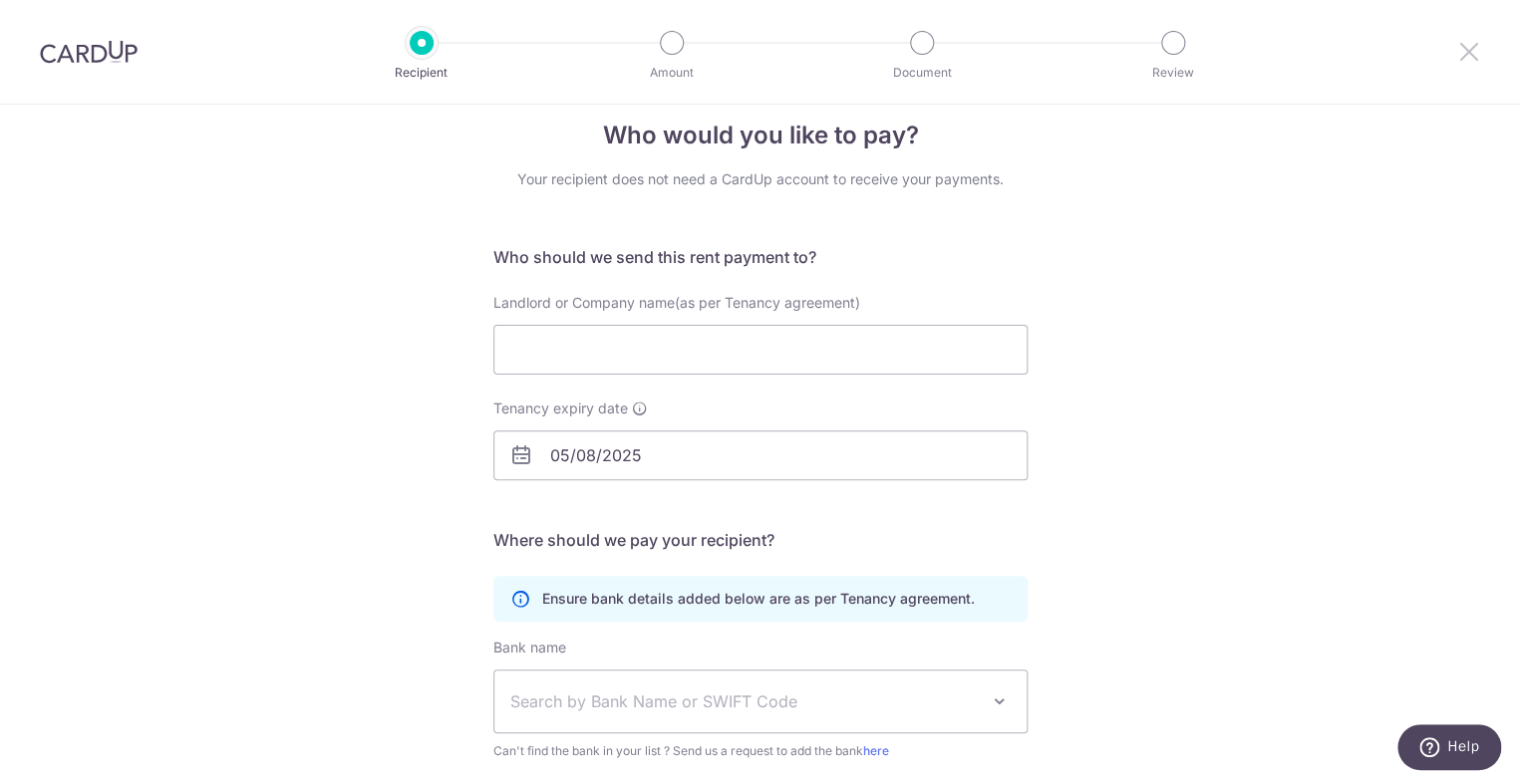 click at bounding box center (1469, 51) 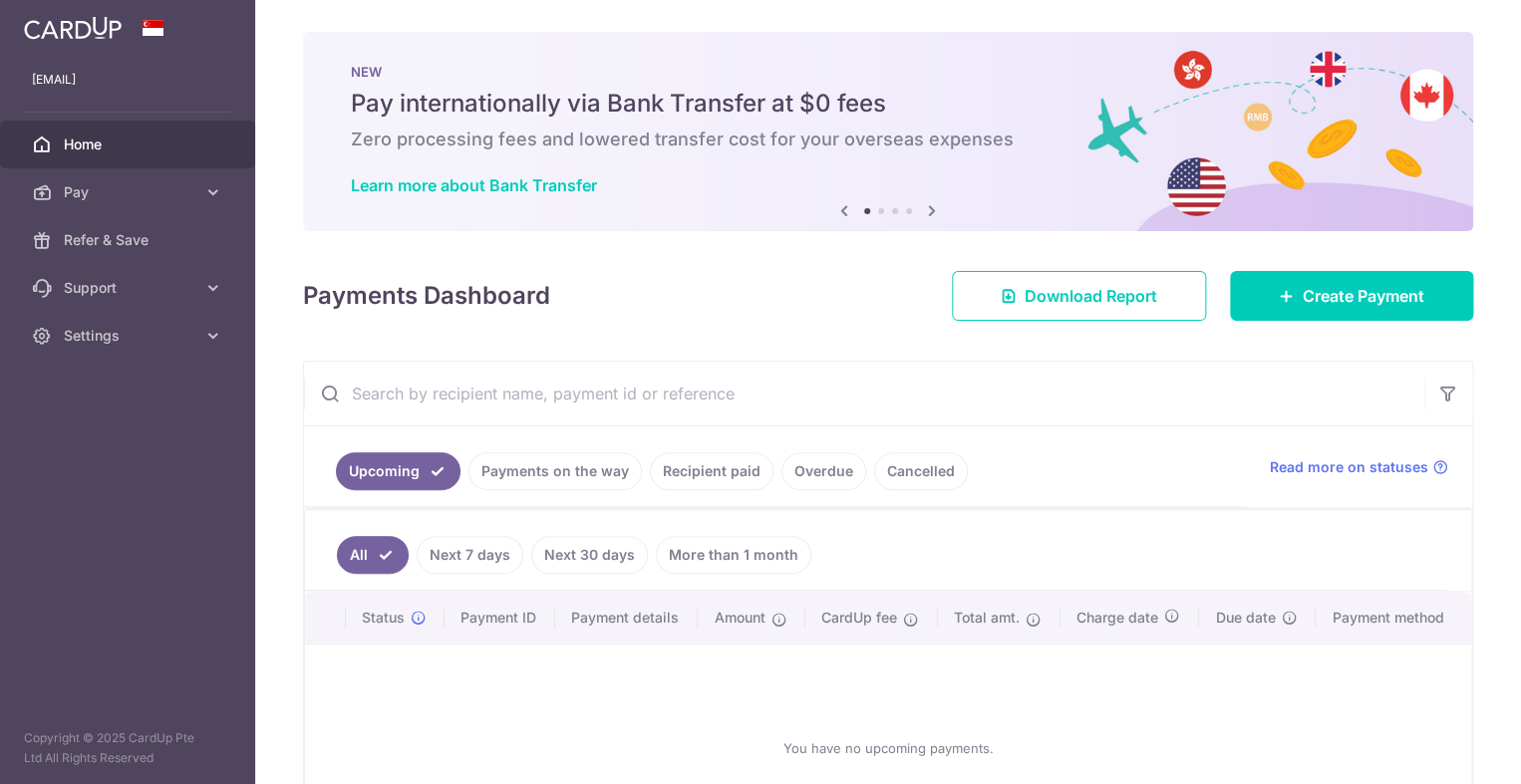 scroll, scrollTop: 0, scrollLeft: 0, axis: both 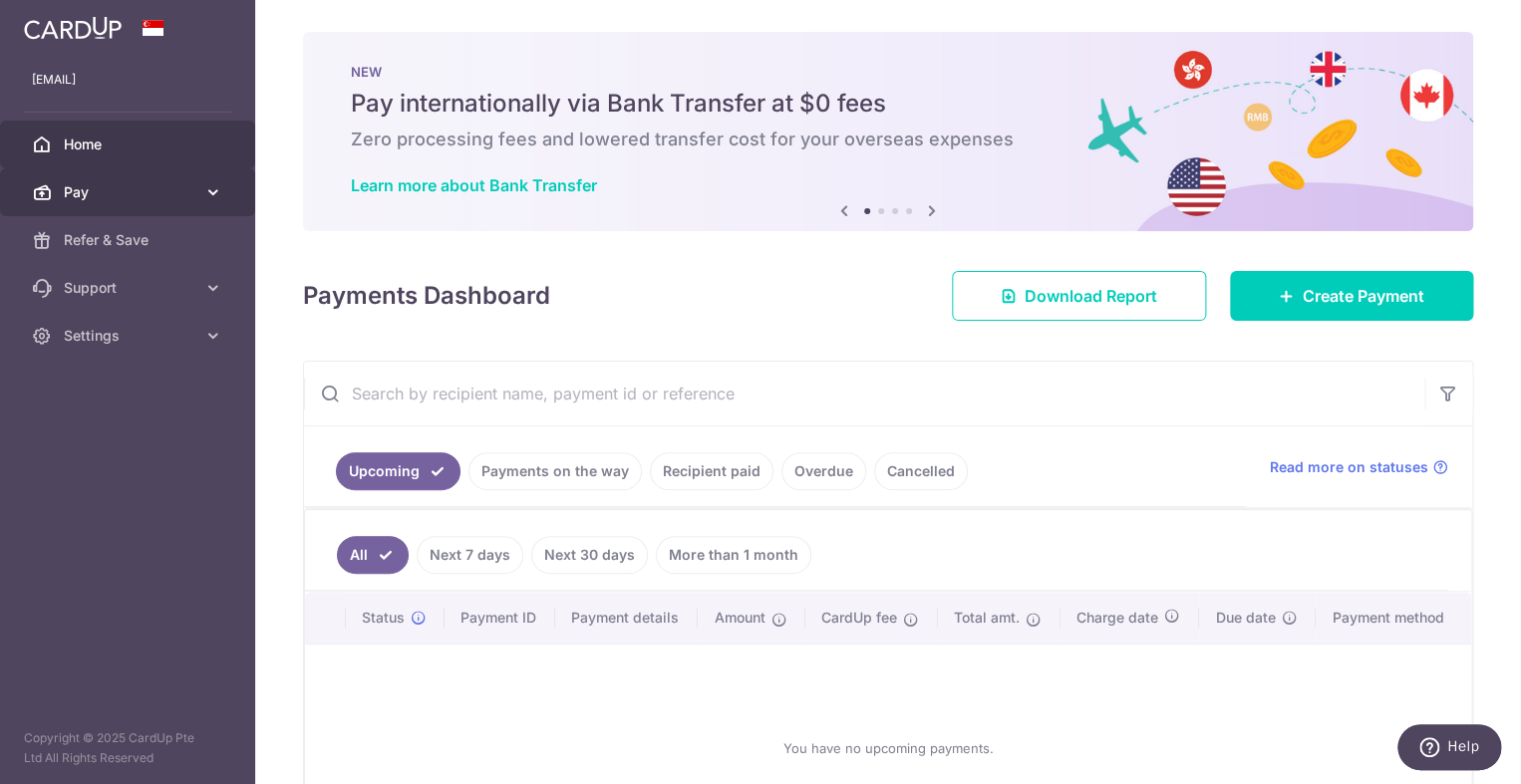 click on "Pay" at bounding box center (130, 192) 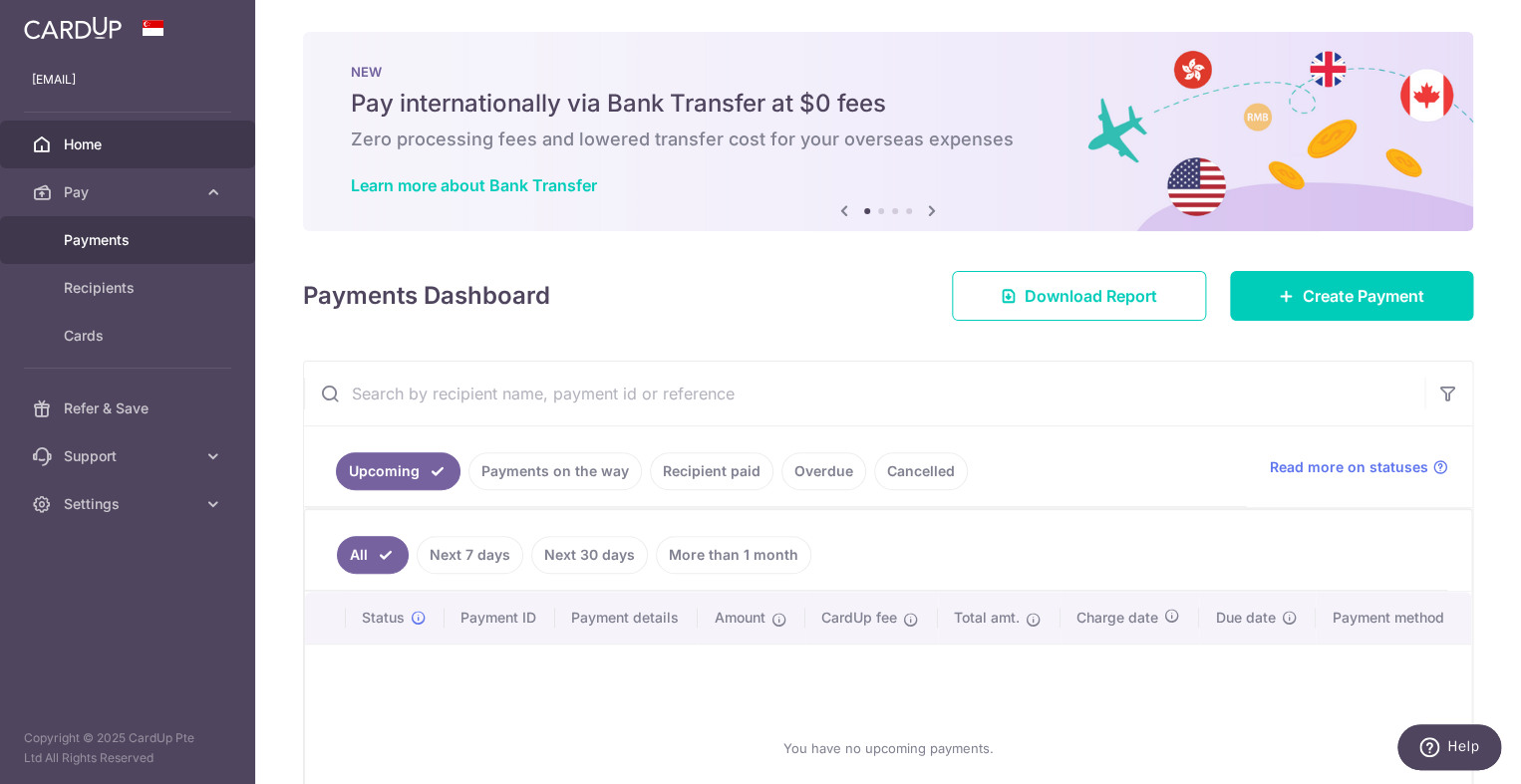 click on "Payments" at bounding box center [130, 240] 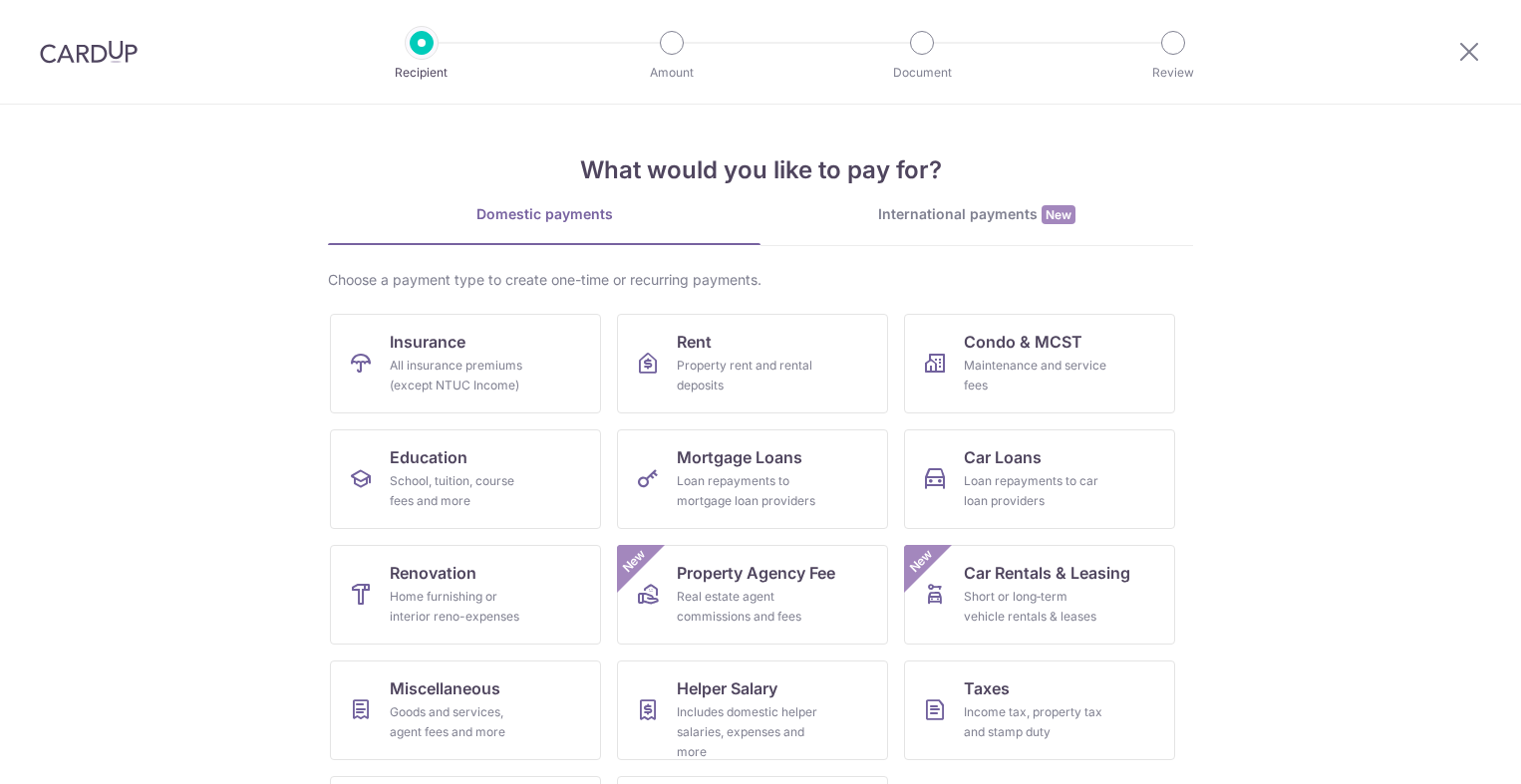 scroll, scrollTop: 0, scrollLeft: 0, axis: both 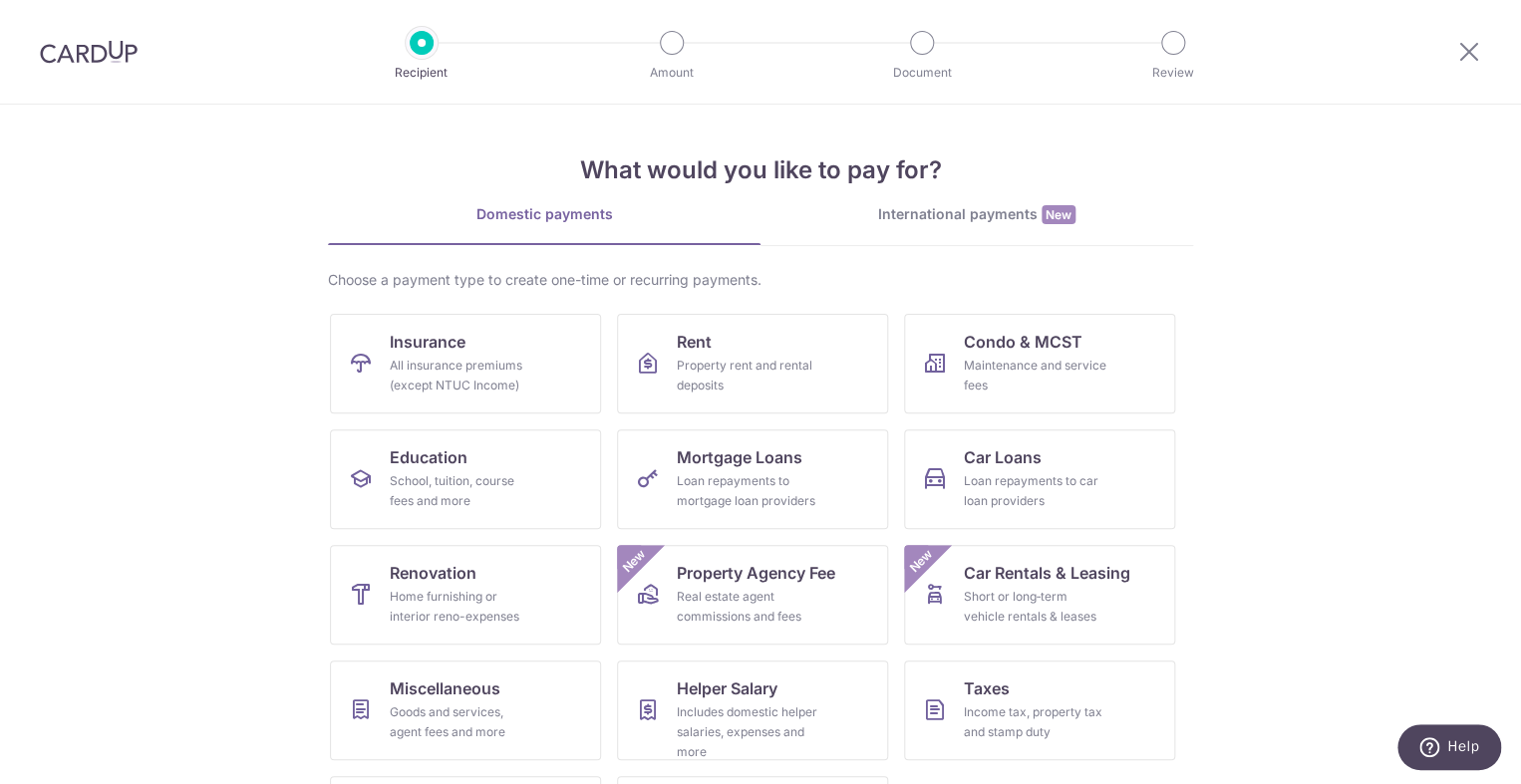 click at bounding box center [1469, 52] 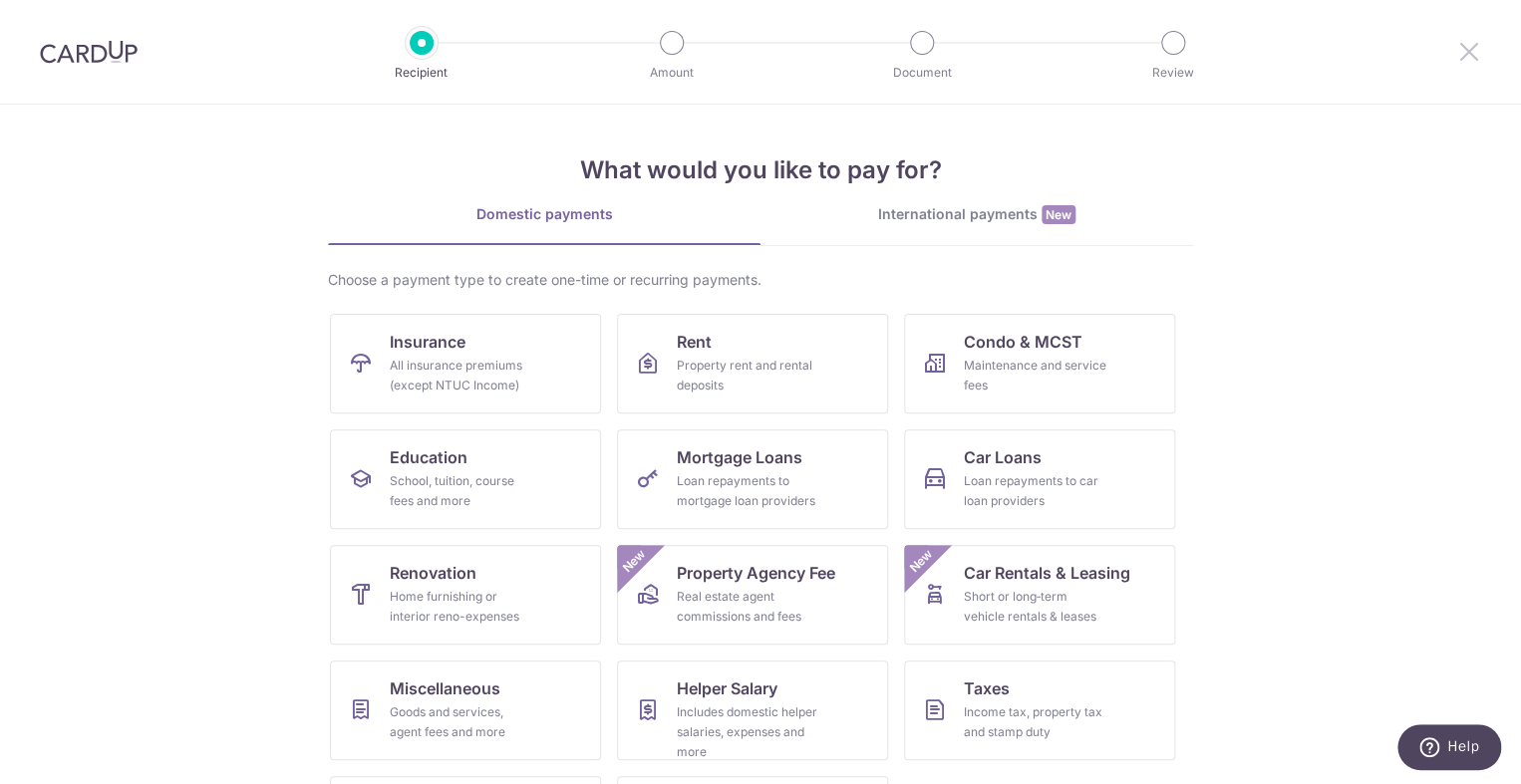 click at bounding box center (1469, 51) 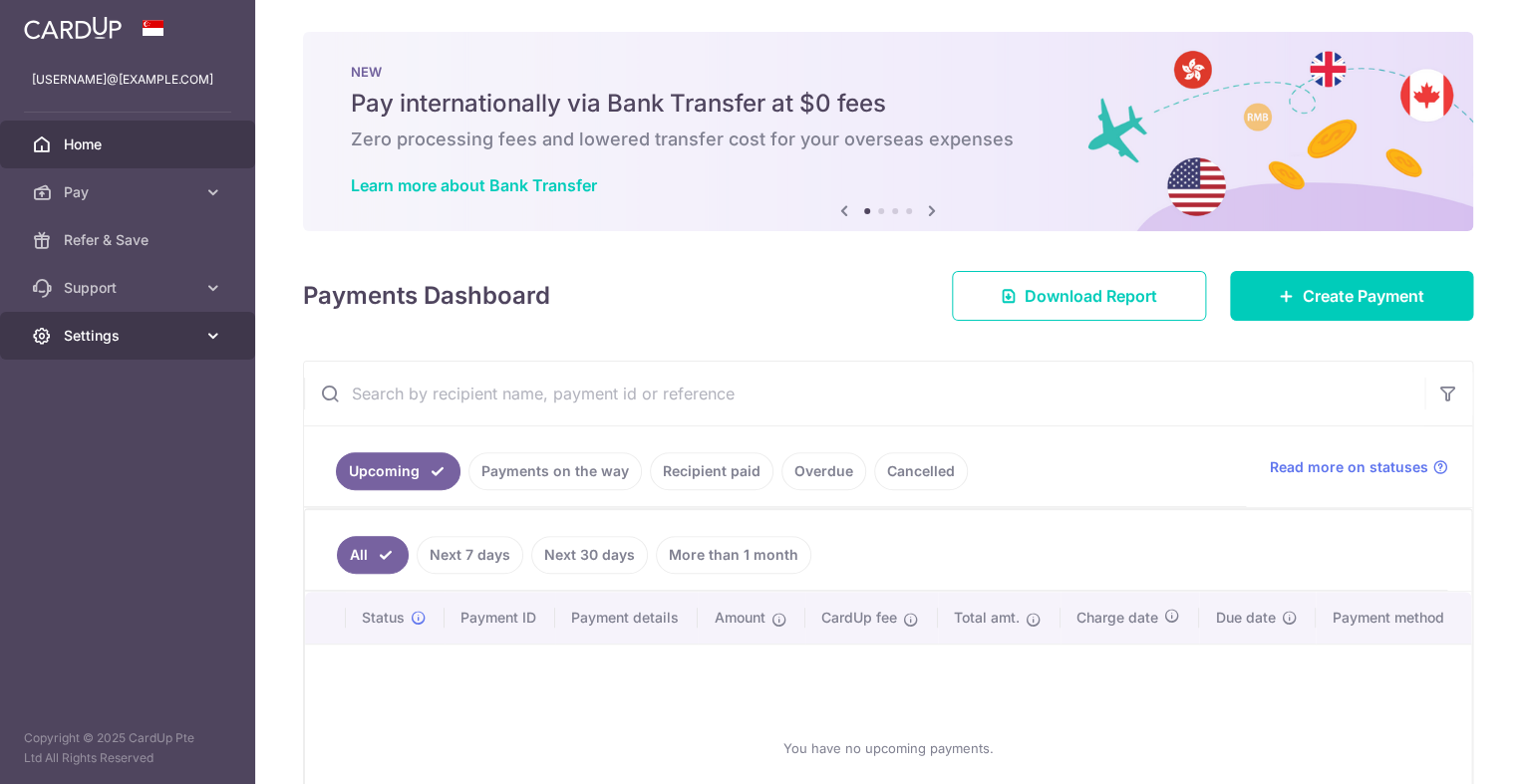 scroll, scrollTop: 0, scrollLeft: 0, axis: both 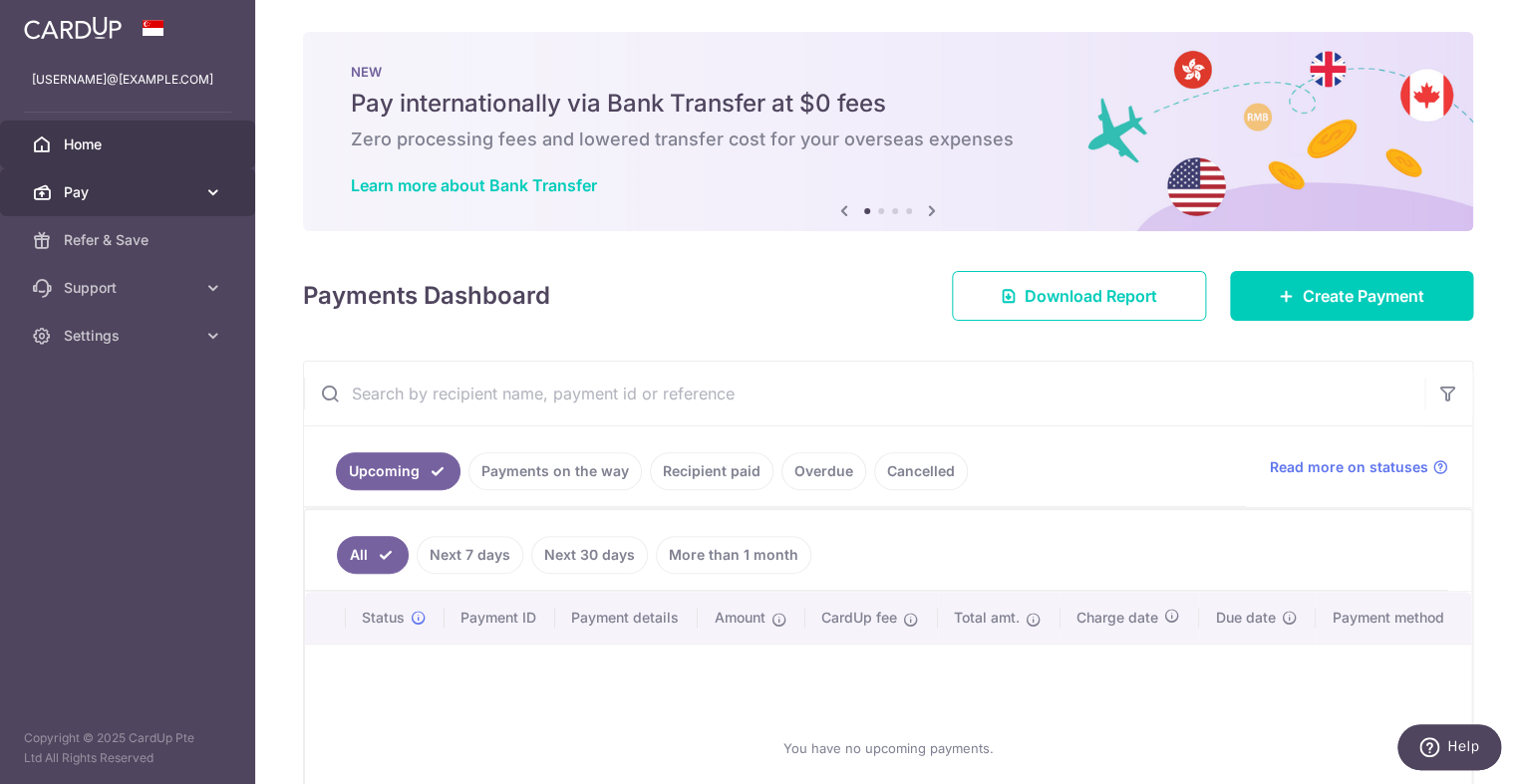 click on "Pay" at bounding box center [130, 192] 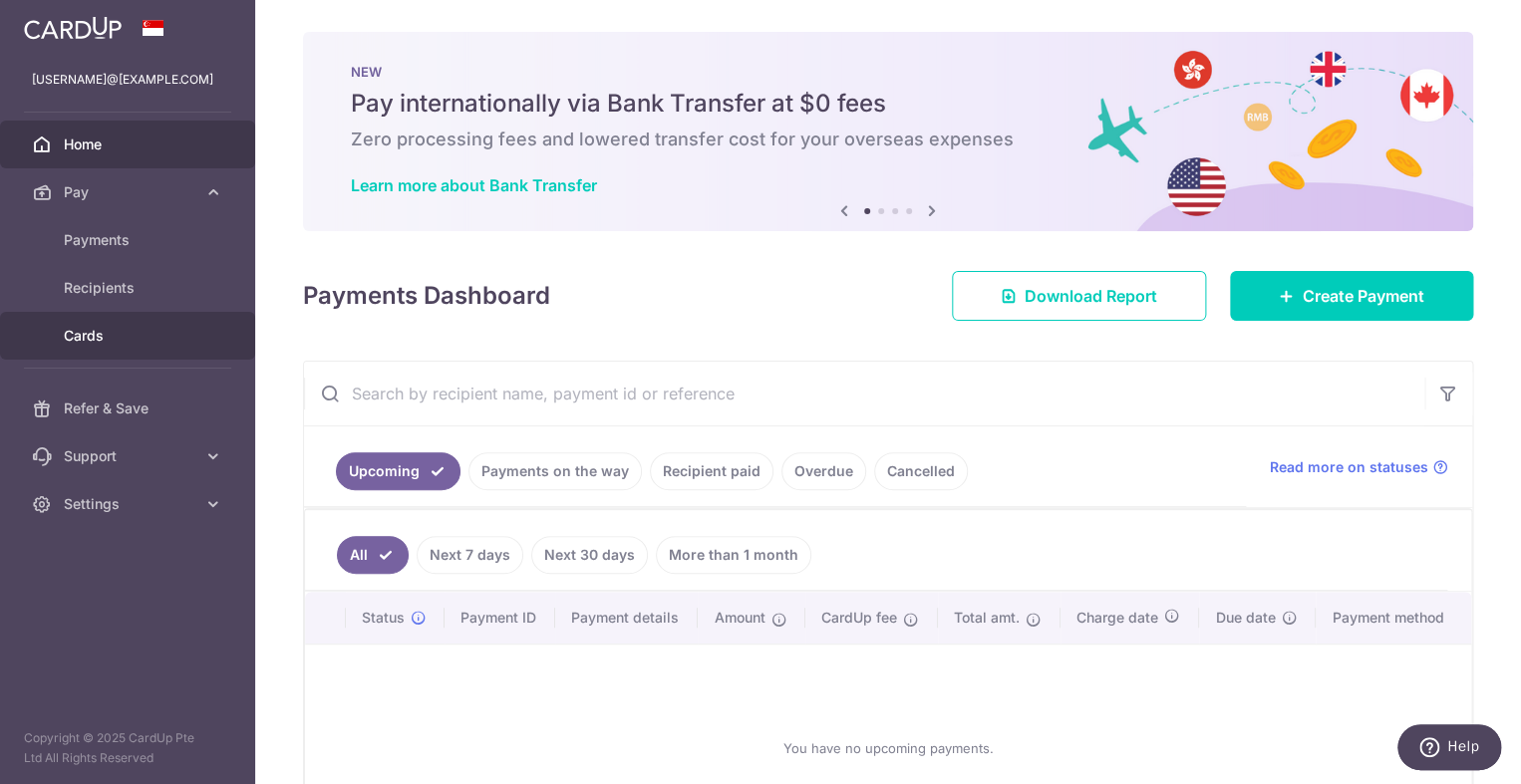click on "Cards" at bounding box center [128, 336] 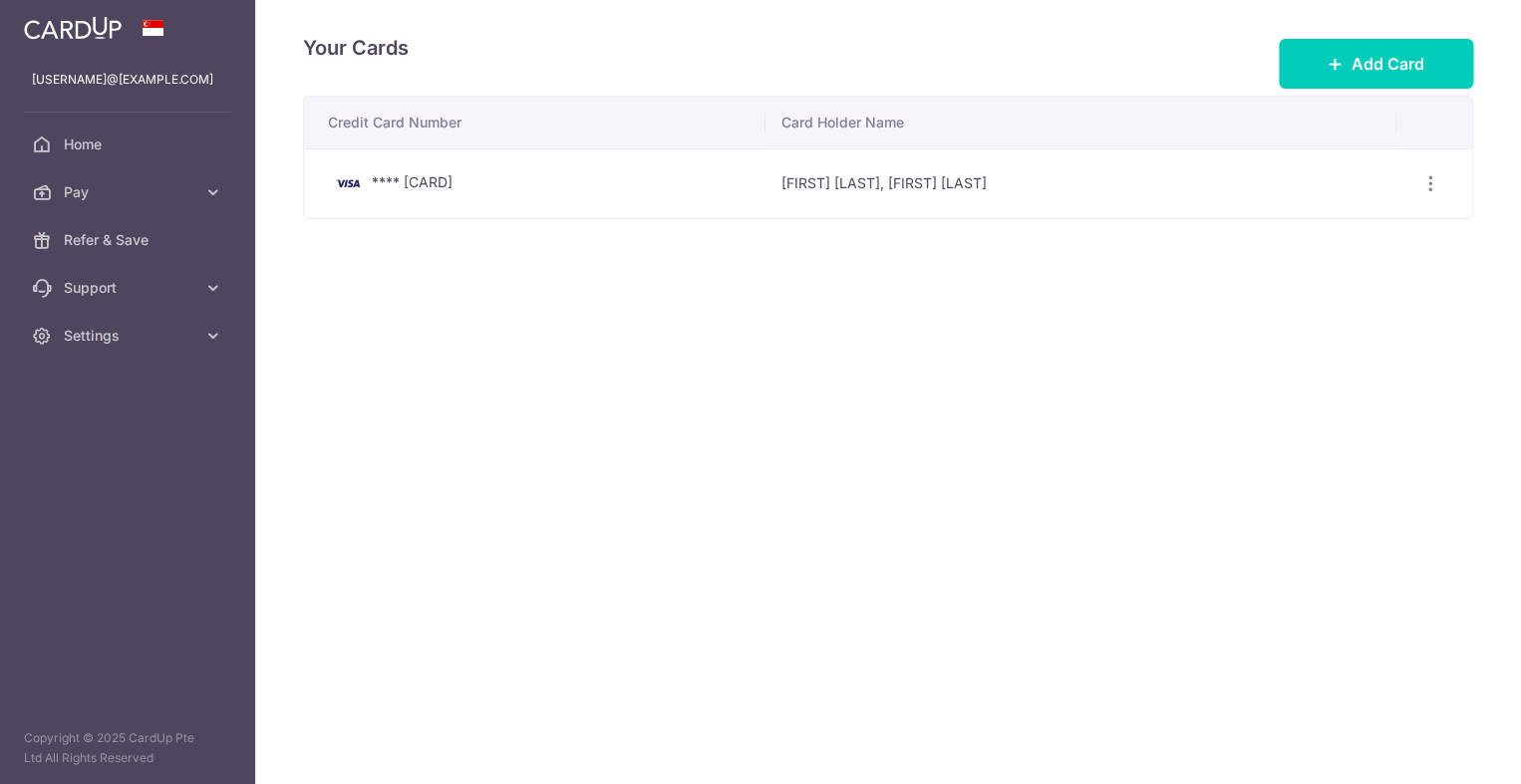 scroll, scrollTop: 0, scrollLeft: 0, axis: both 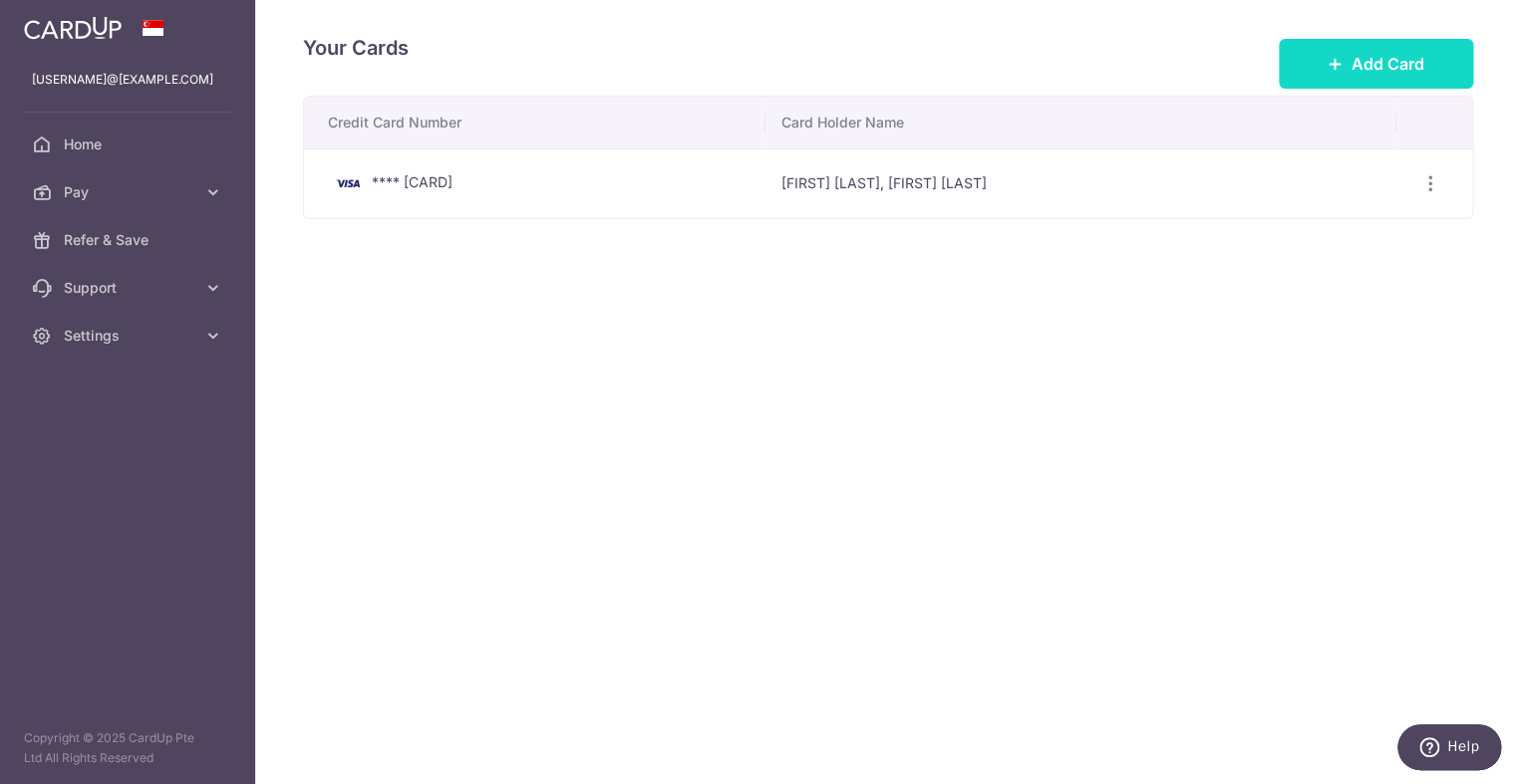 click on "Add Card" at bounding box center (1387, 64) 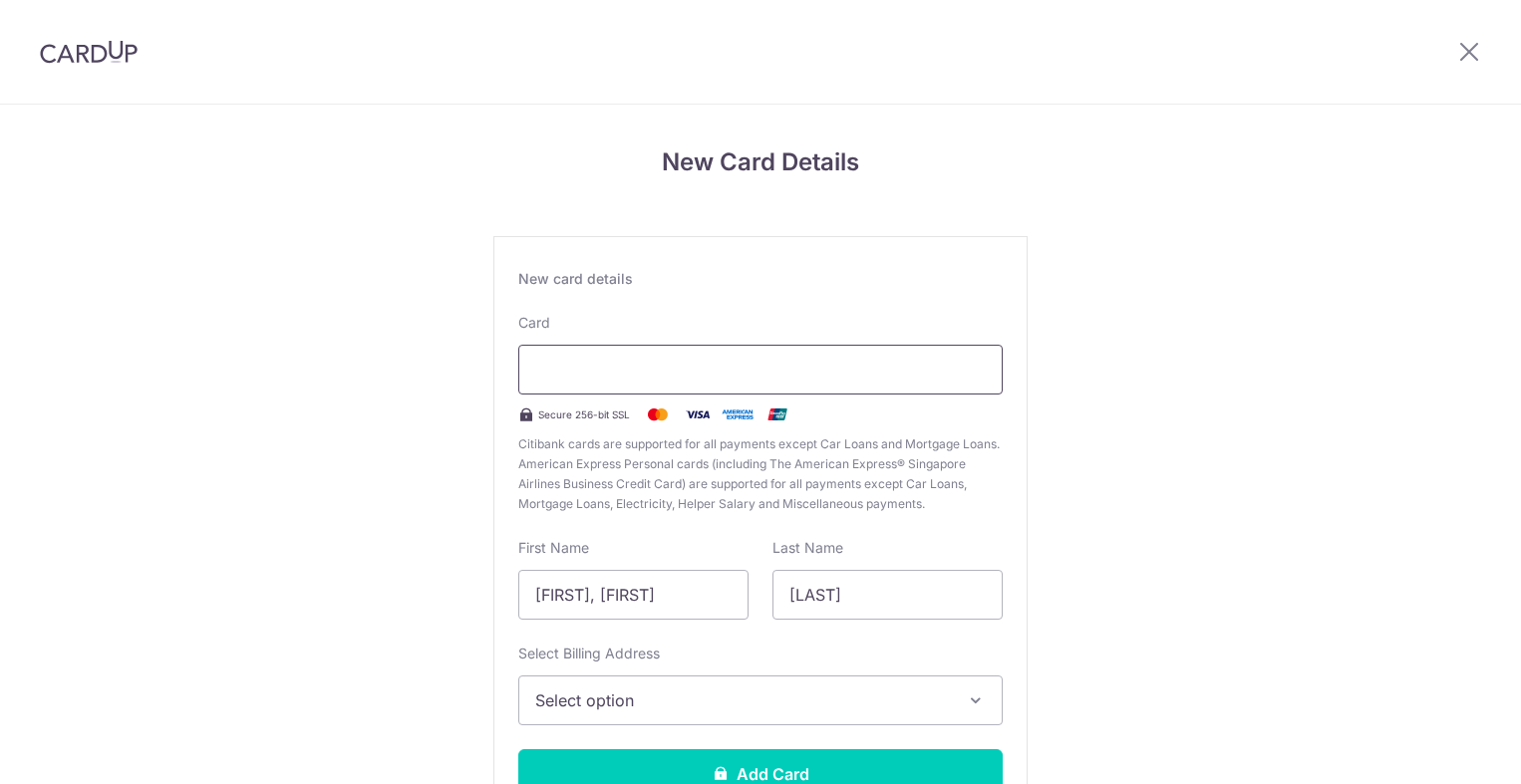 scroll, scrollTop: 0, scrollLeft: 0, axis: both 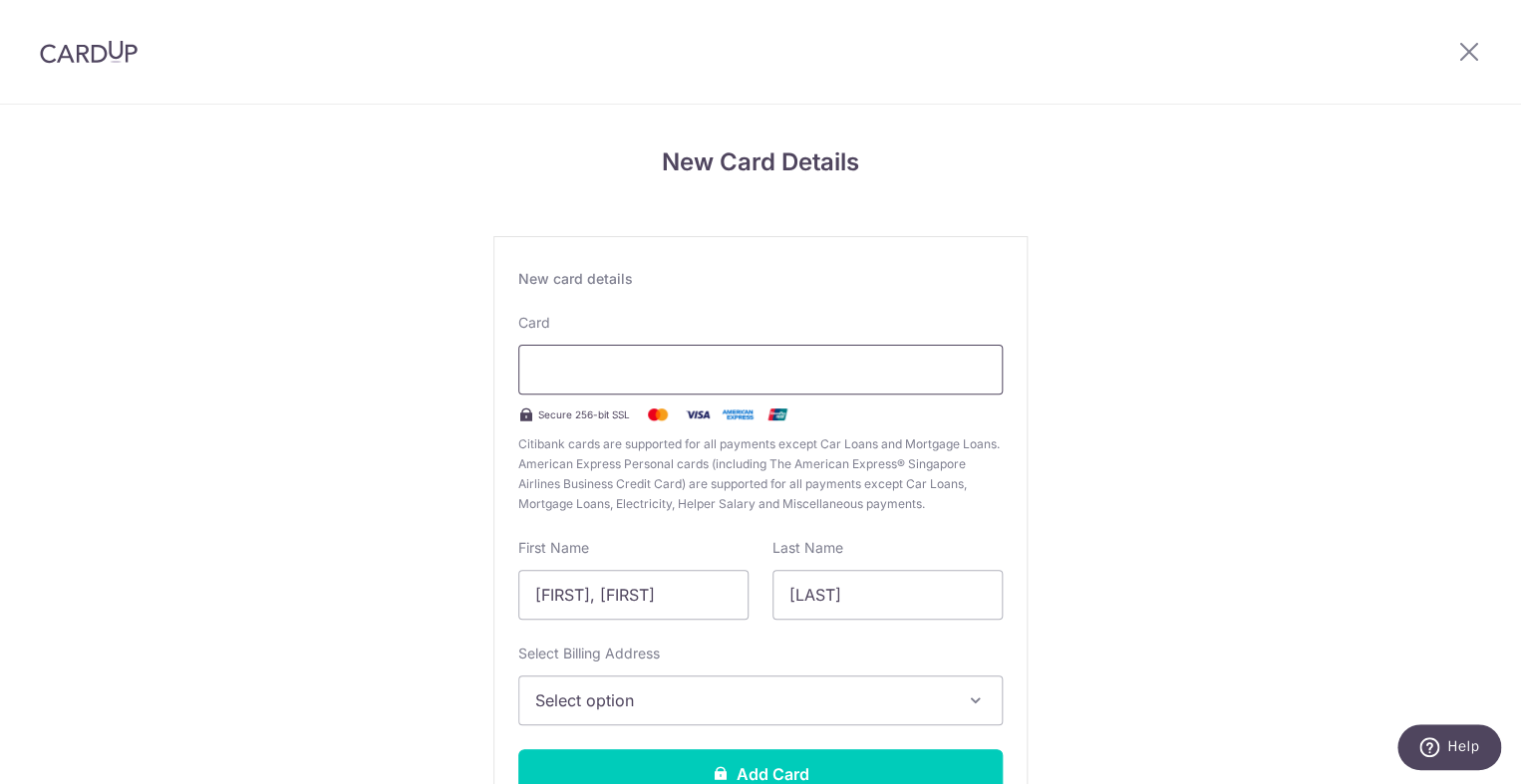 click at bounding box center [760, 370] 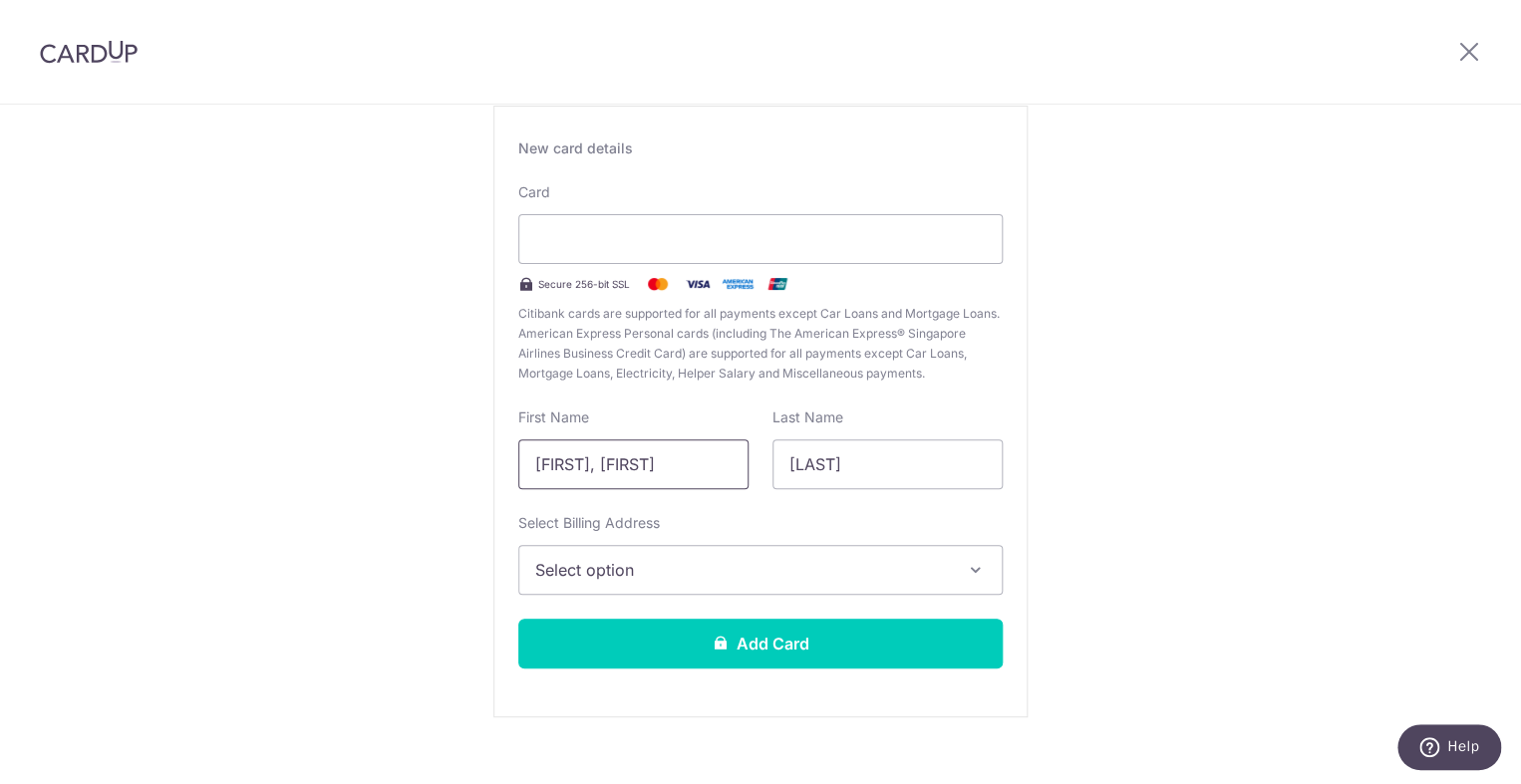scroll, scrollTop: 140, scrollLeft: 0, axis: vertical 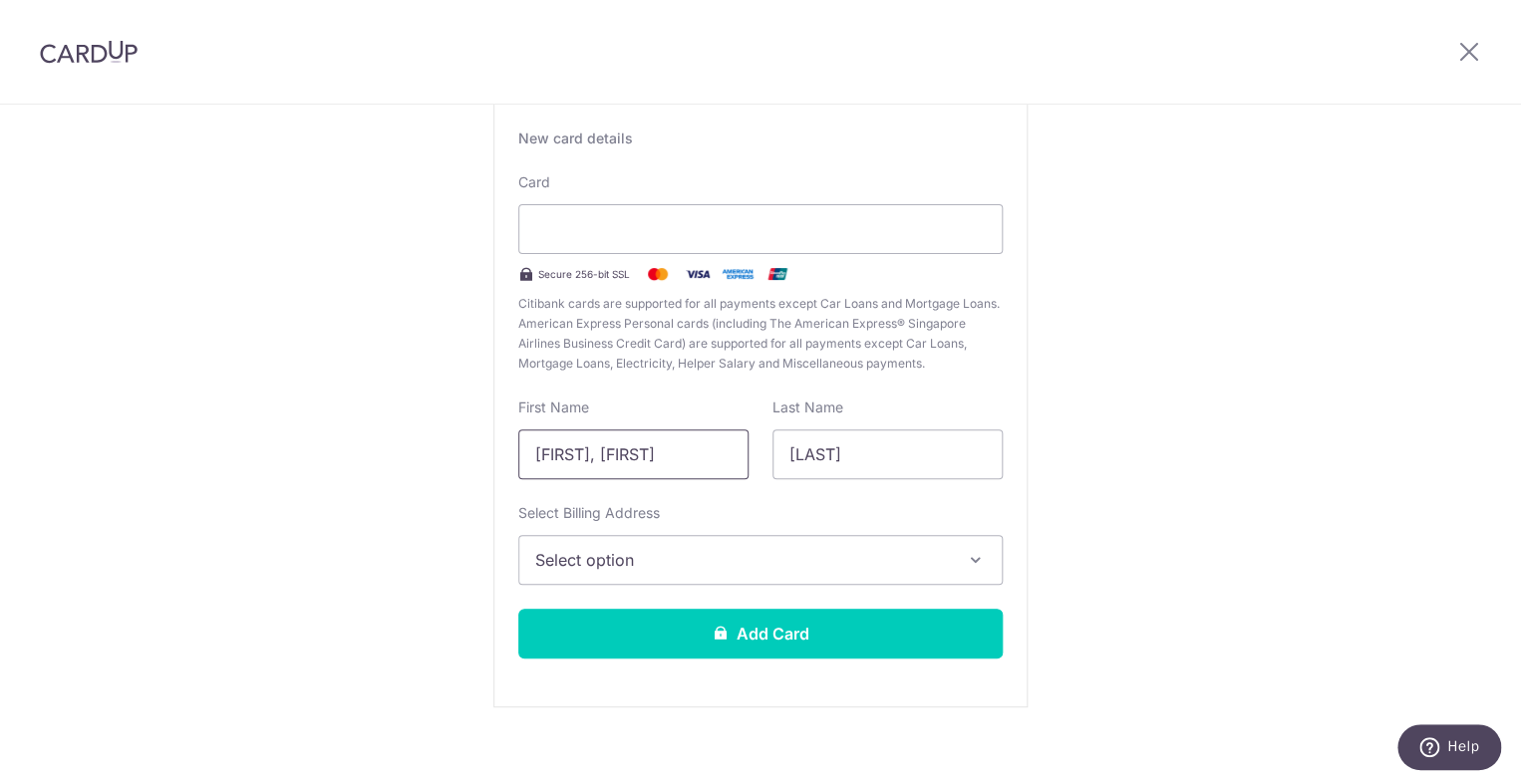click on "New card details
Card
Secure 256-bit SSL
Citibank cards are supported for all payments except Car Loans and Mortgage Loans. American Express Personal cards (including The American Express® Singapore Airlines Business Credit Card) are supported for all payments except Car Loans, Mortgage Loans, Electricity, Helper Salary and Miscellaneous payments.
First Name
Wei Kiat, Gary
Last Name
Yong
Select Billing Address
Select option
Add Billing Address" at bounding box center (760, 401) 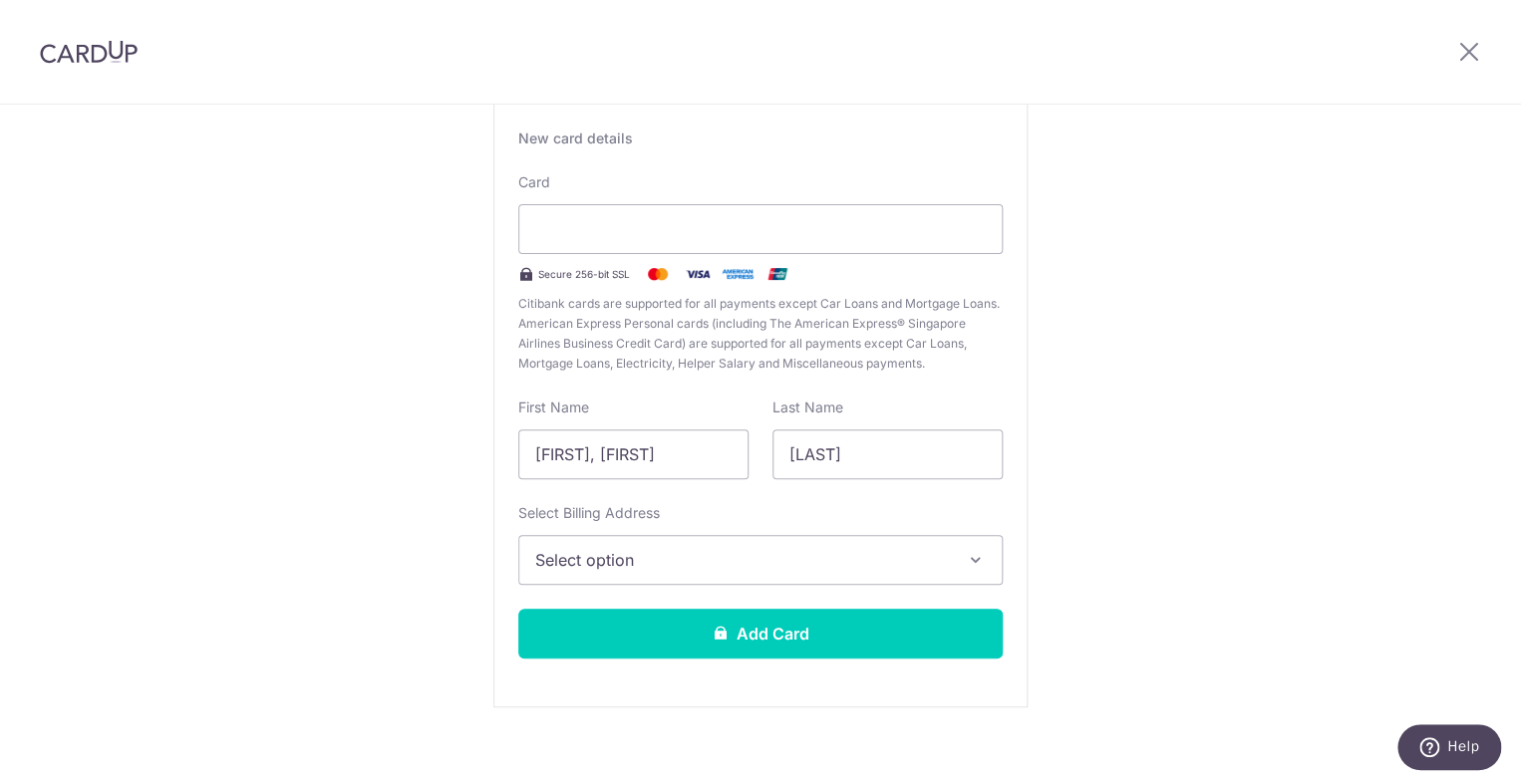 click on "Select option" at bounding box center (760, 560) 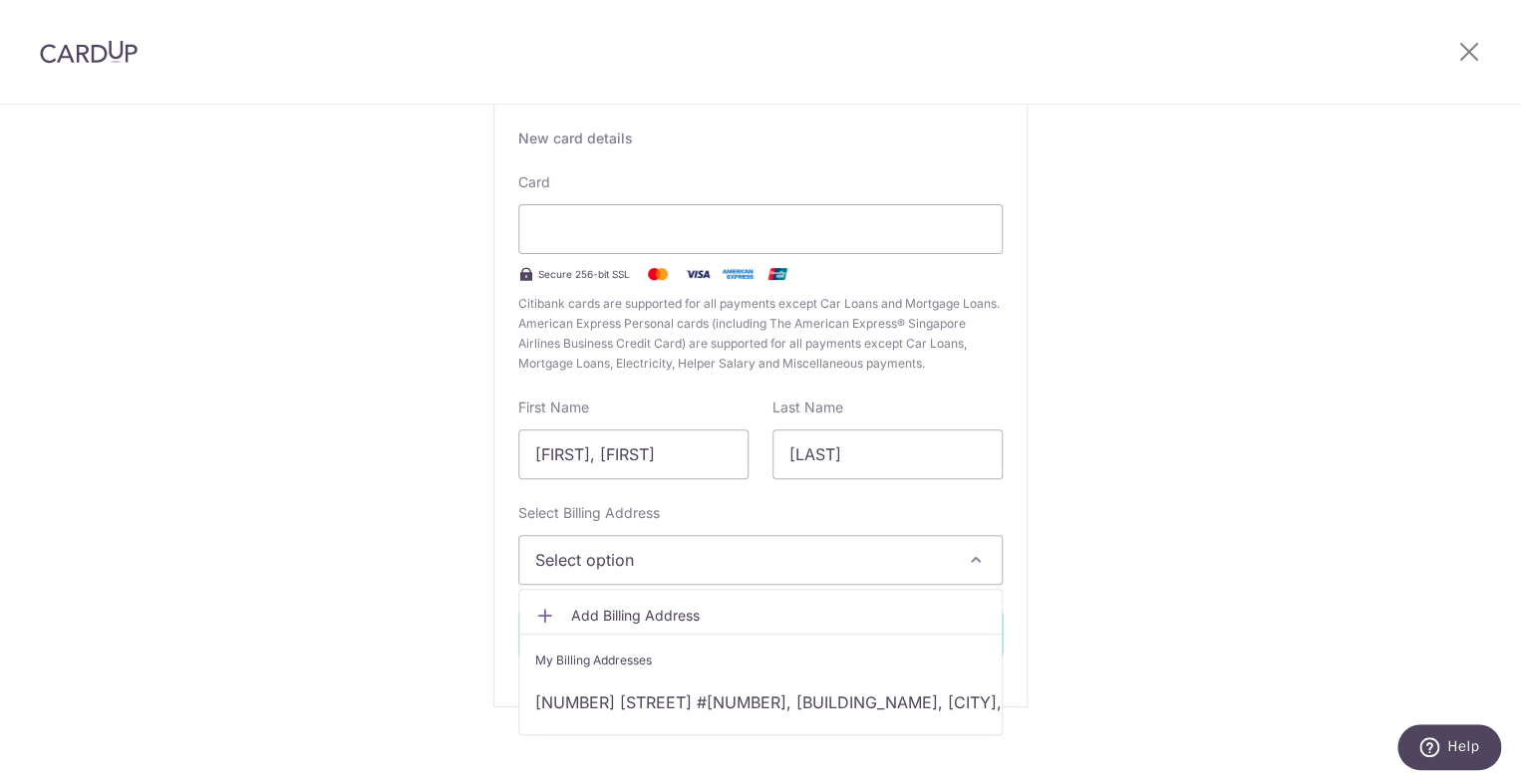 click on "My Billing Addresses" at bounding box center (760, 660) 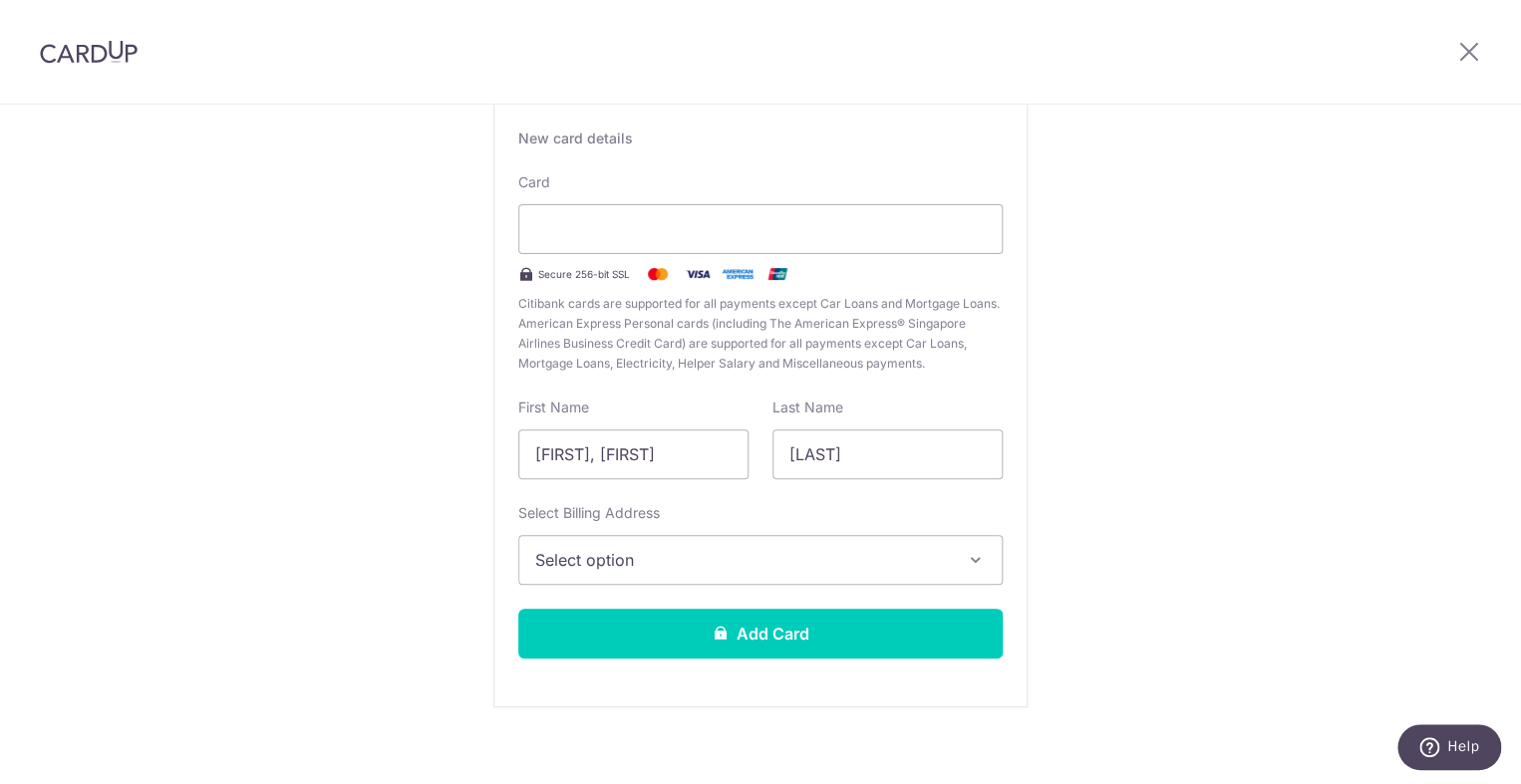 click on "Select option" at bounding box center [743, 560] 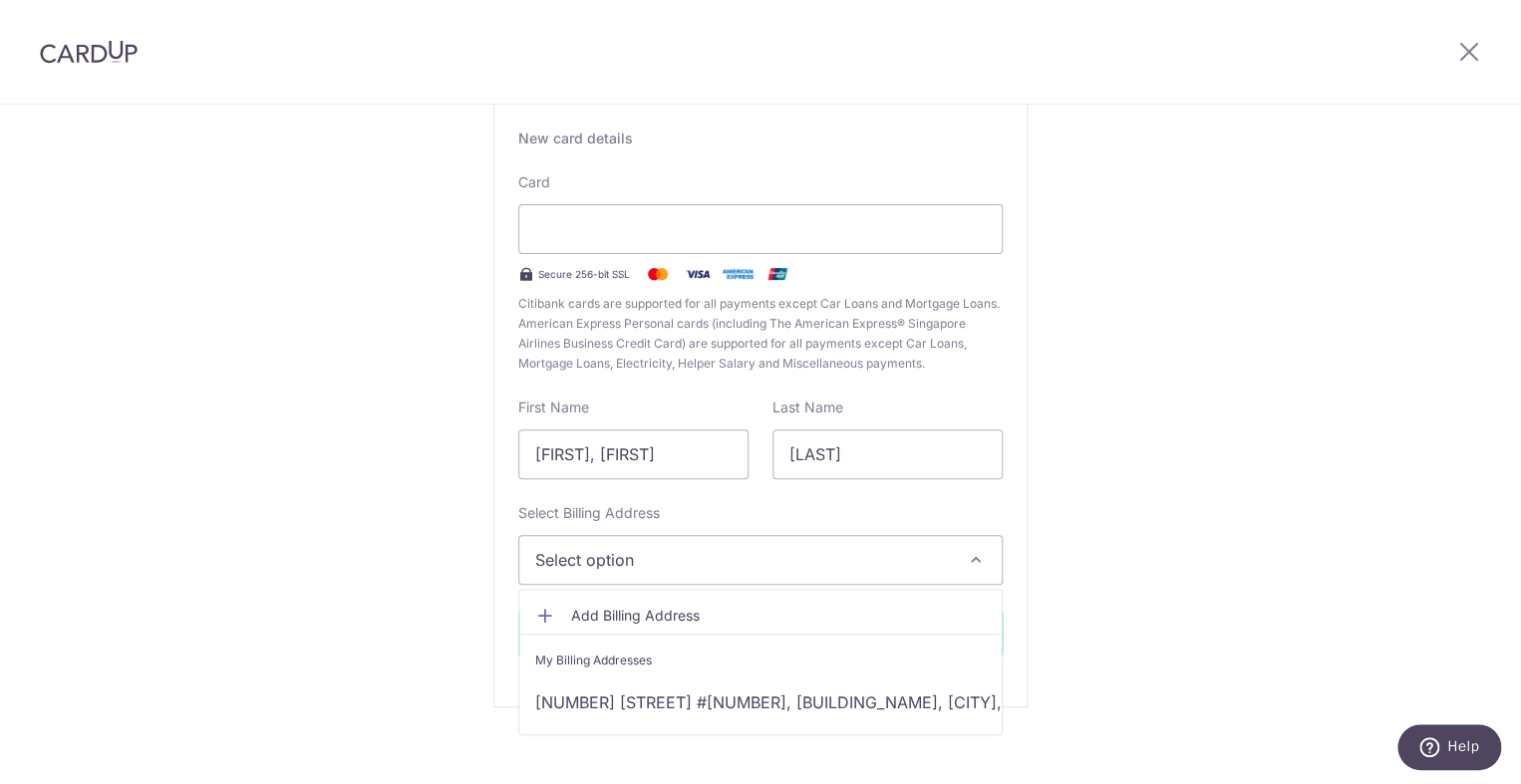 click on "Add Billing Address" at bounding box center [778, 616] 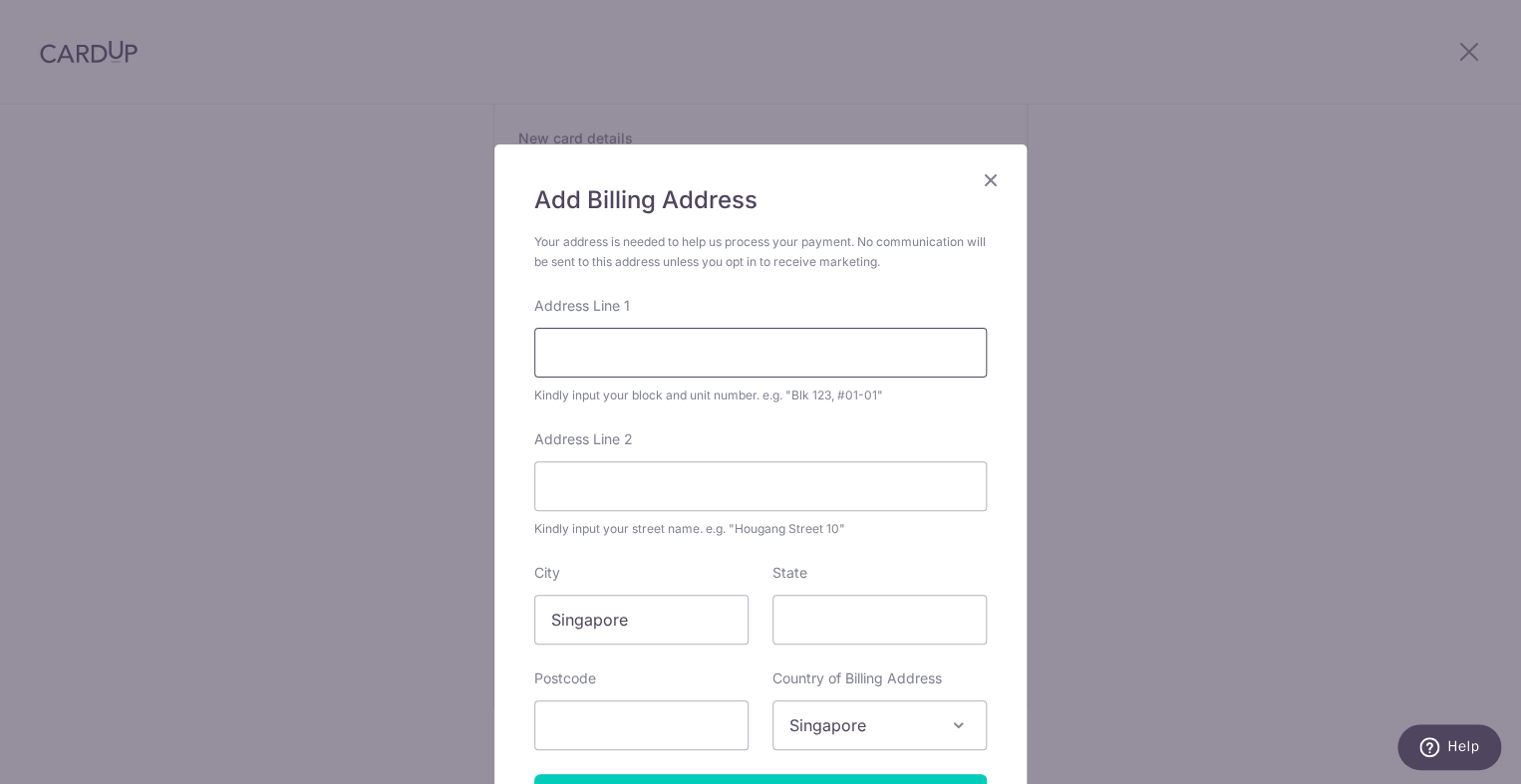 click on "Address Line 1" at bounding box center (760, 353) 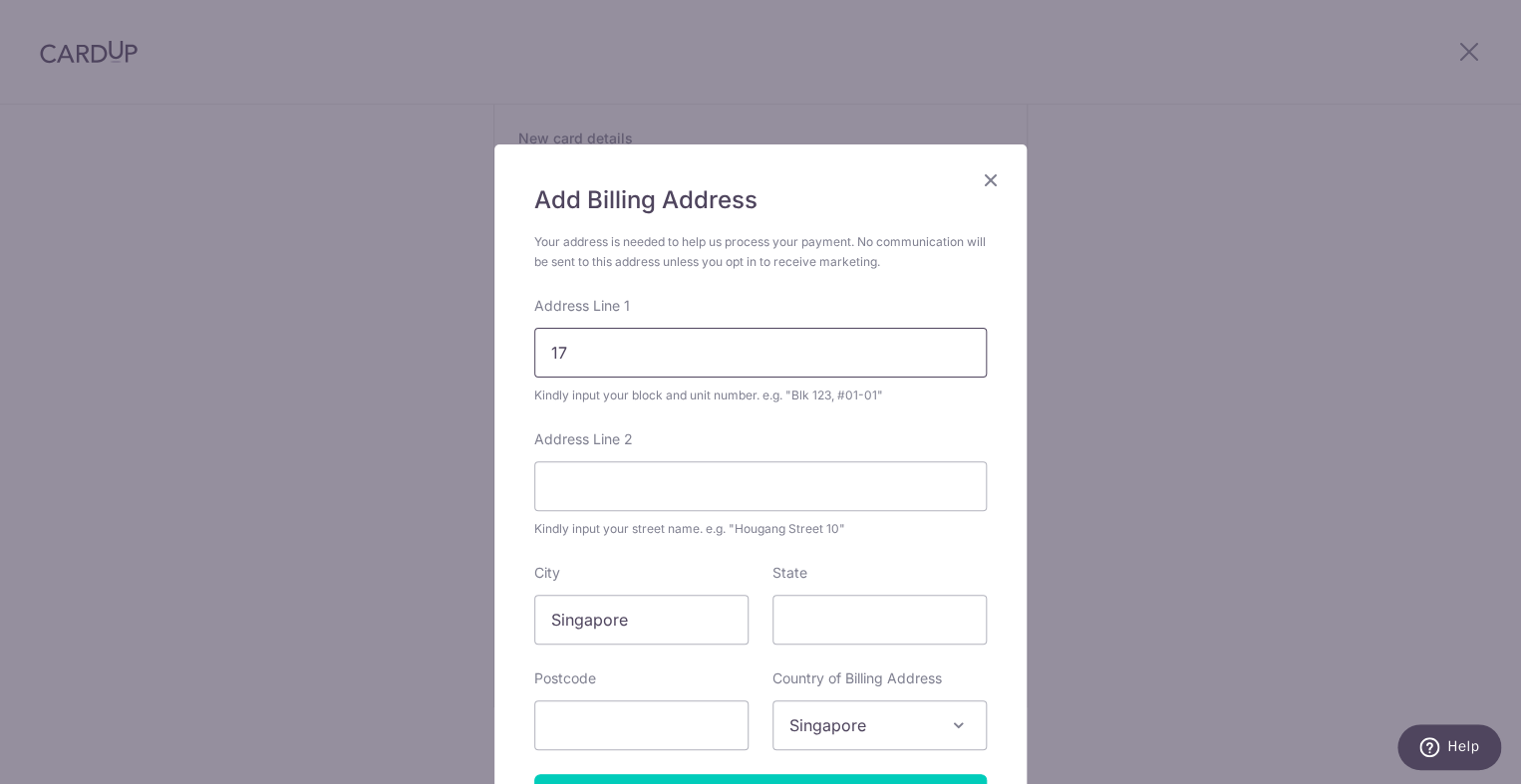 type on "17" 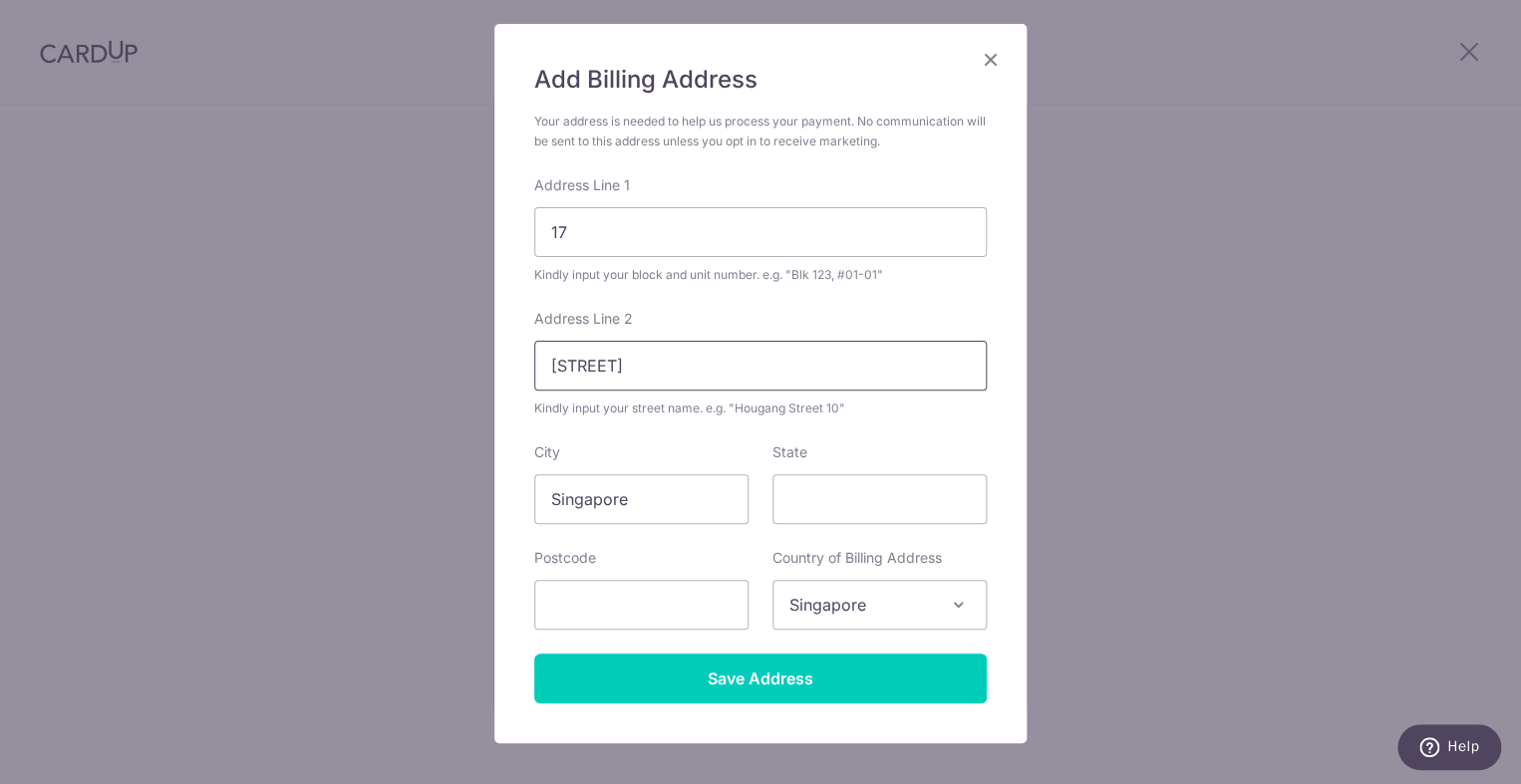 scroll, scrollTop: 130, scrollLeft: 0, axis: vertical 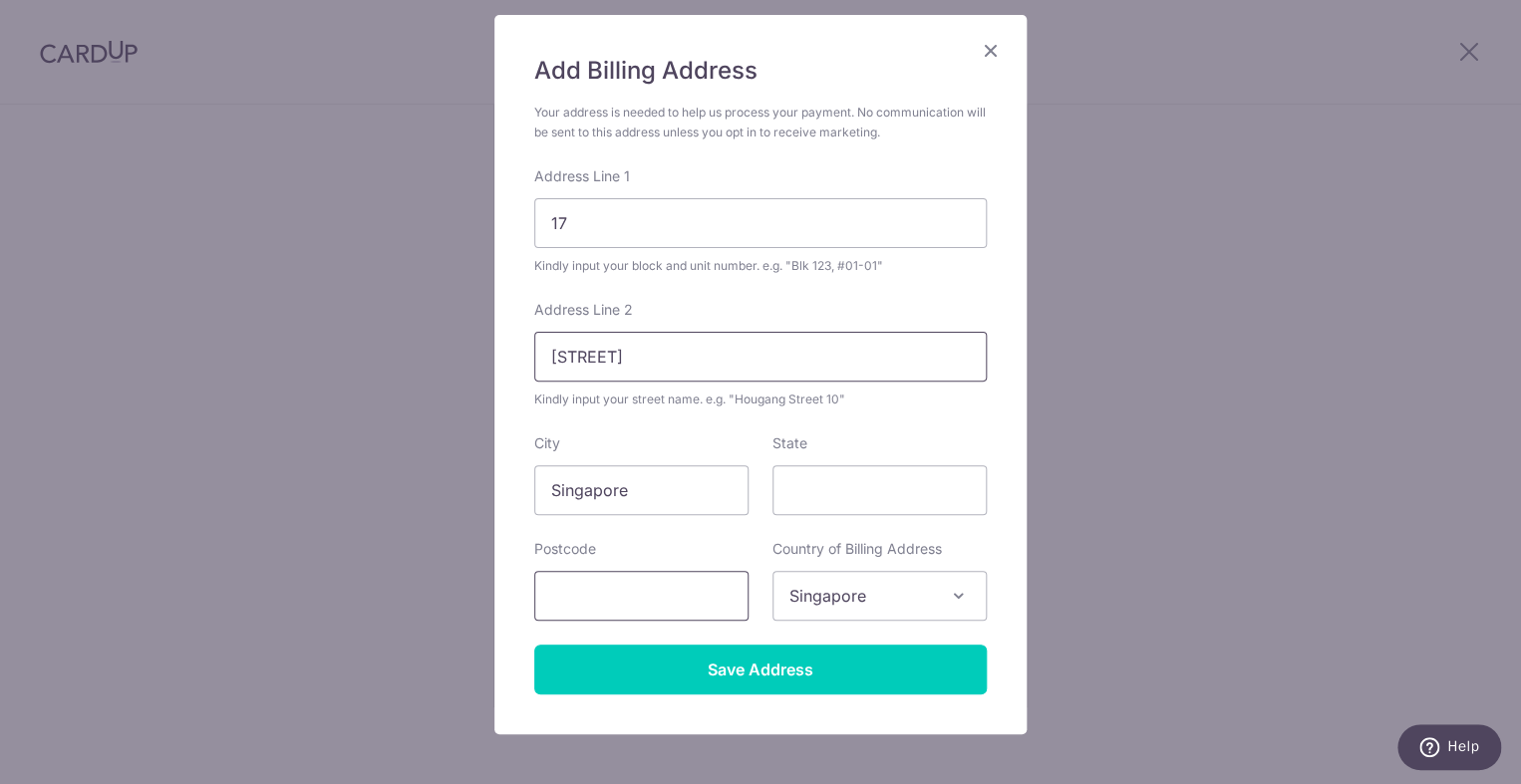 type on "Luxus Hill View" 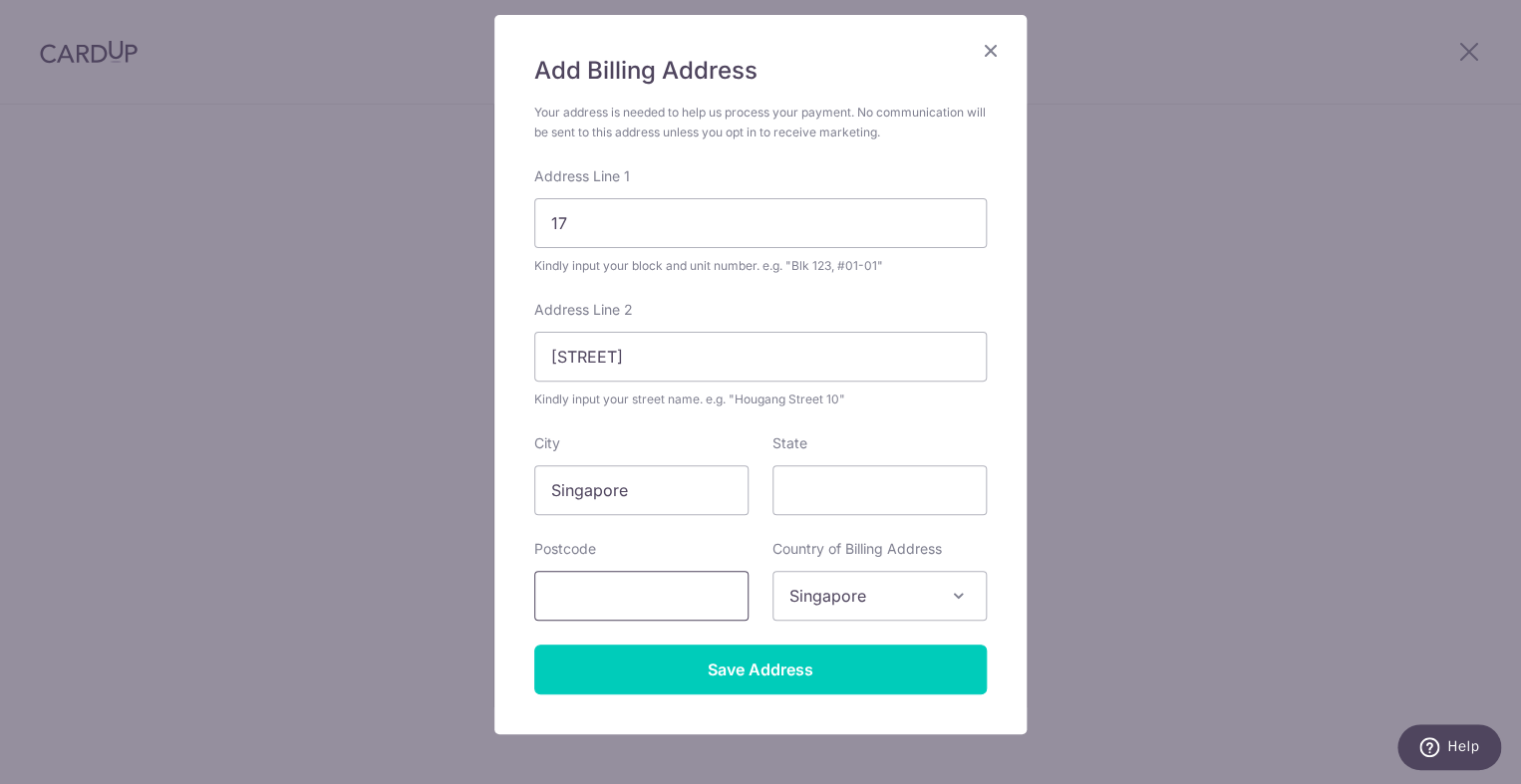 click at bounding box center [641, 596] 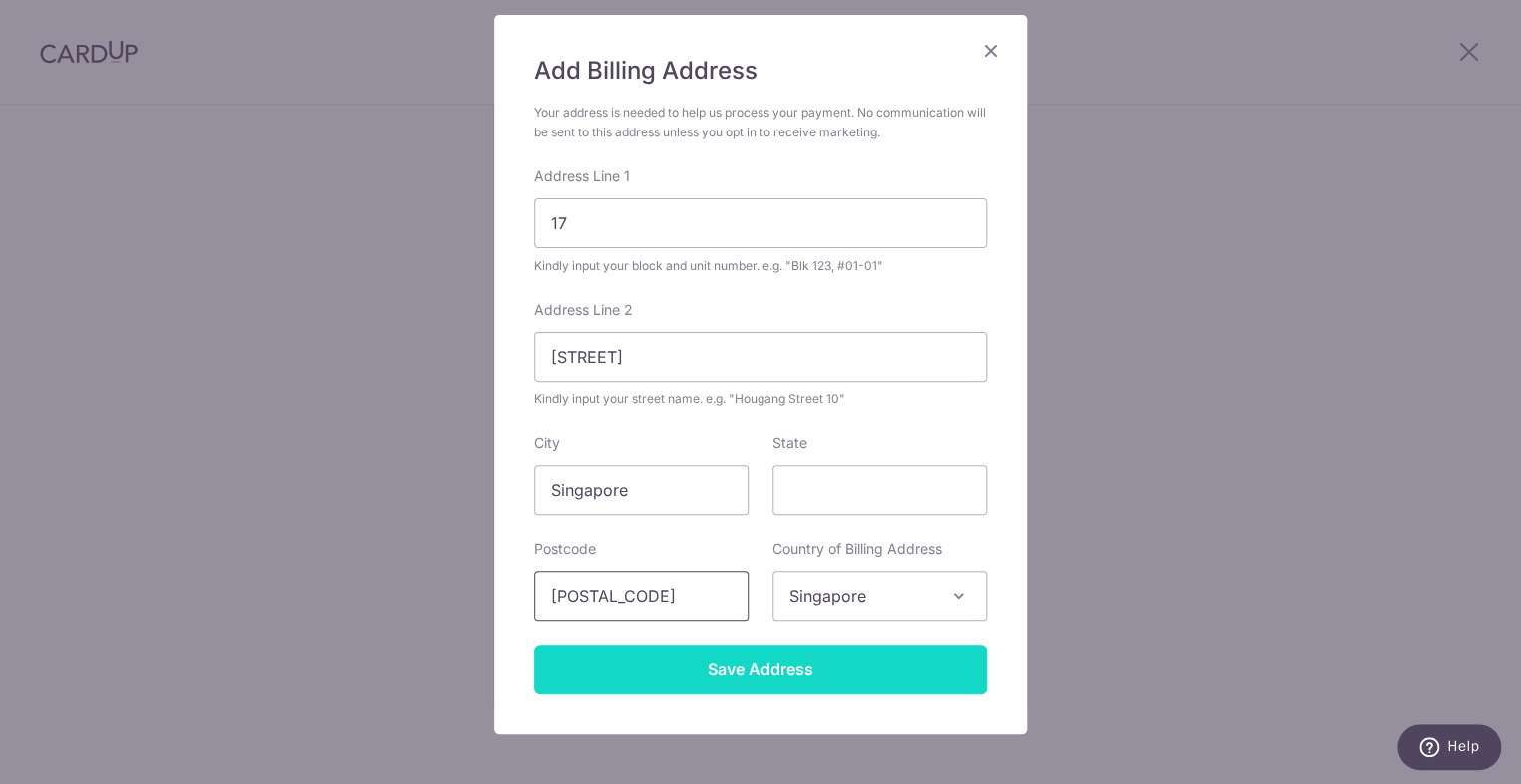 type on "804512" 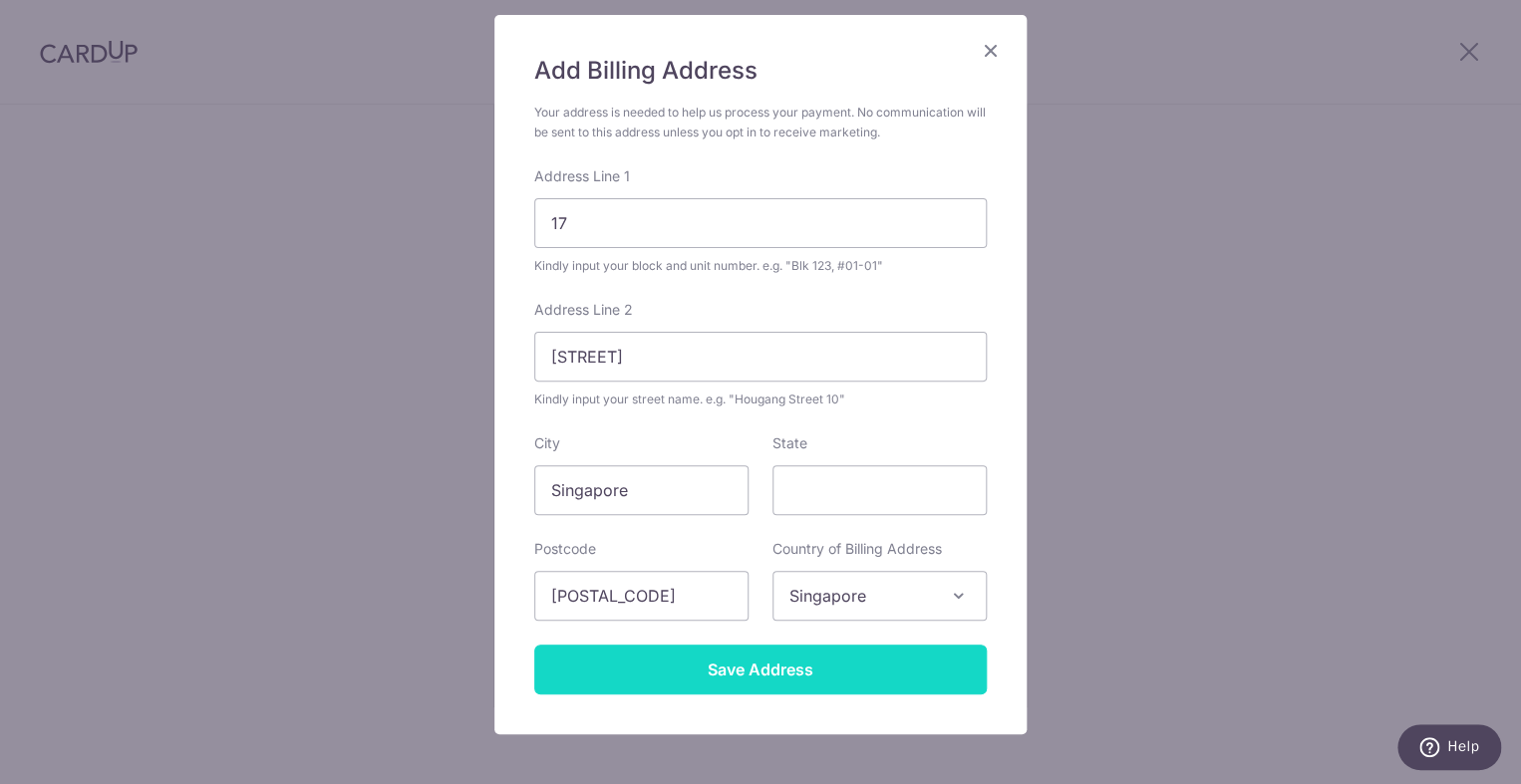 click on "Save Address" at bounding box center [760, 669] 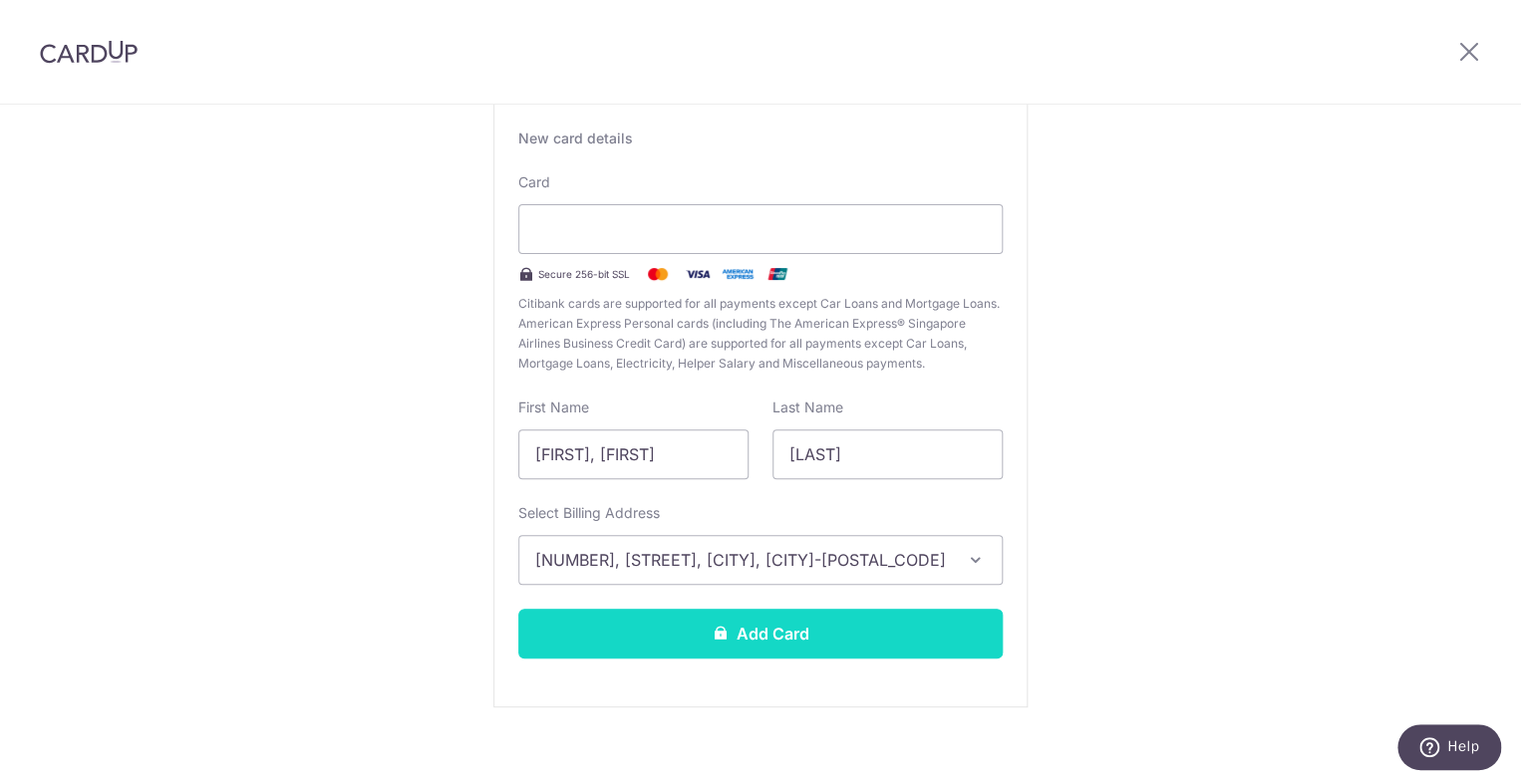 click on "Add Card" at bounding box center [760, 634] 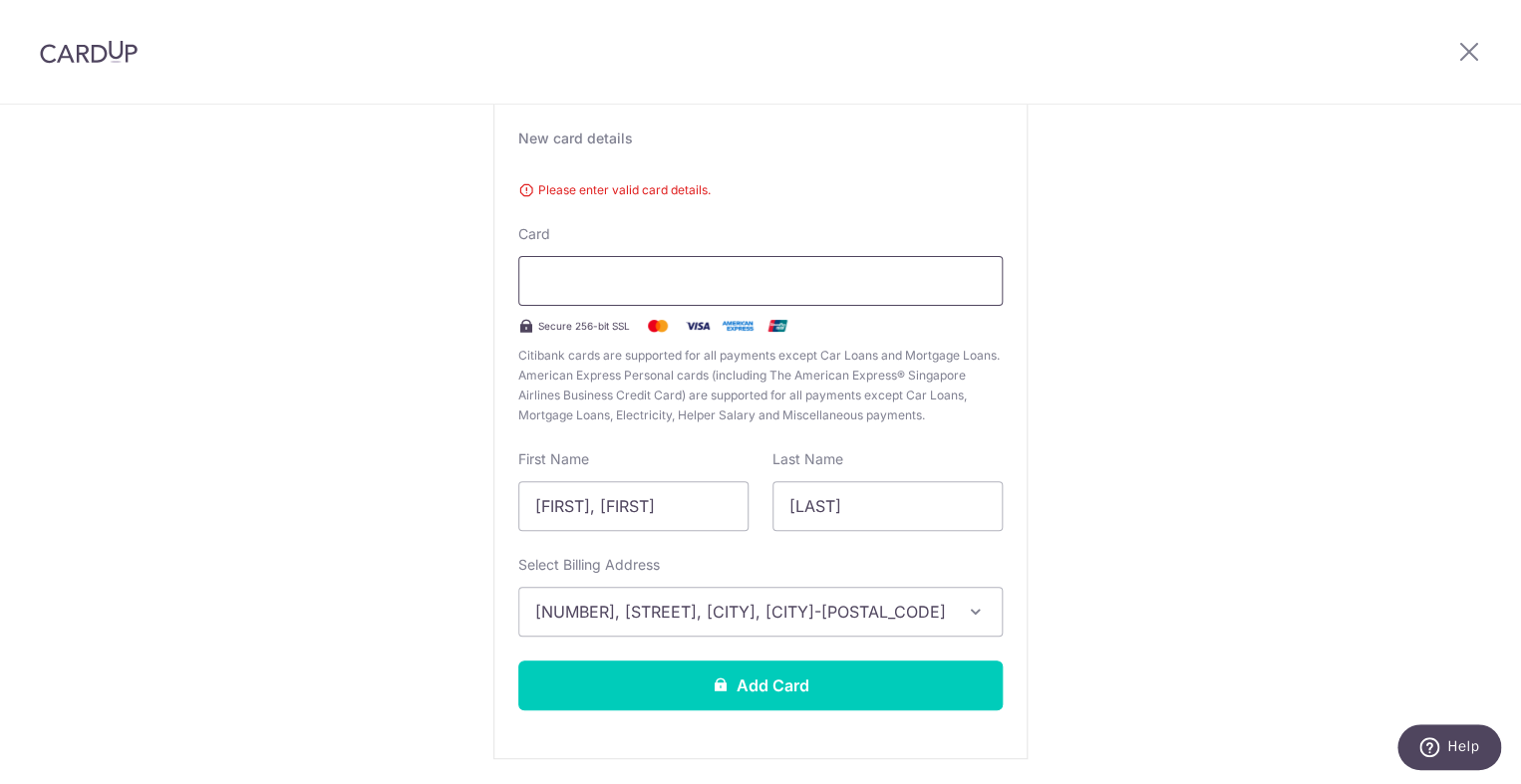 click at bounding box center (760, 281) 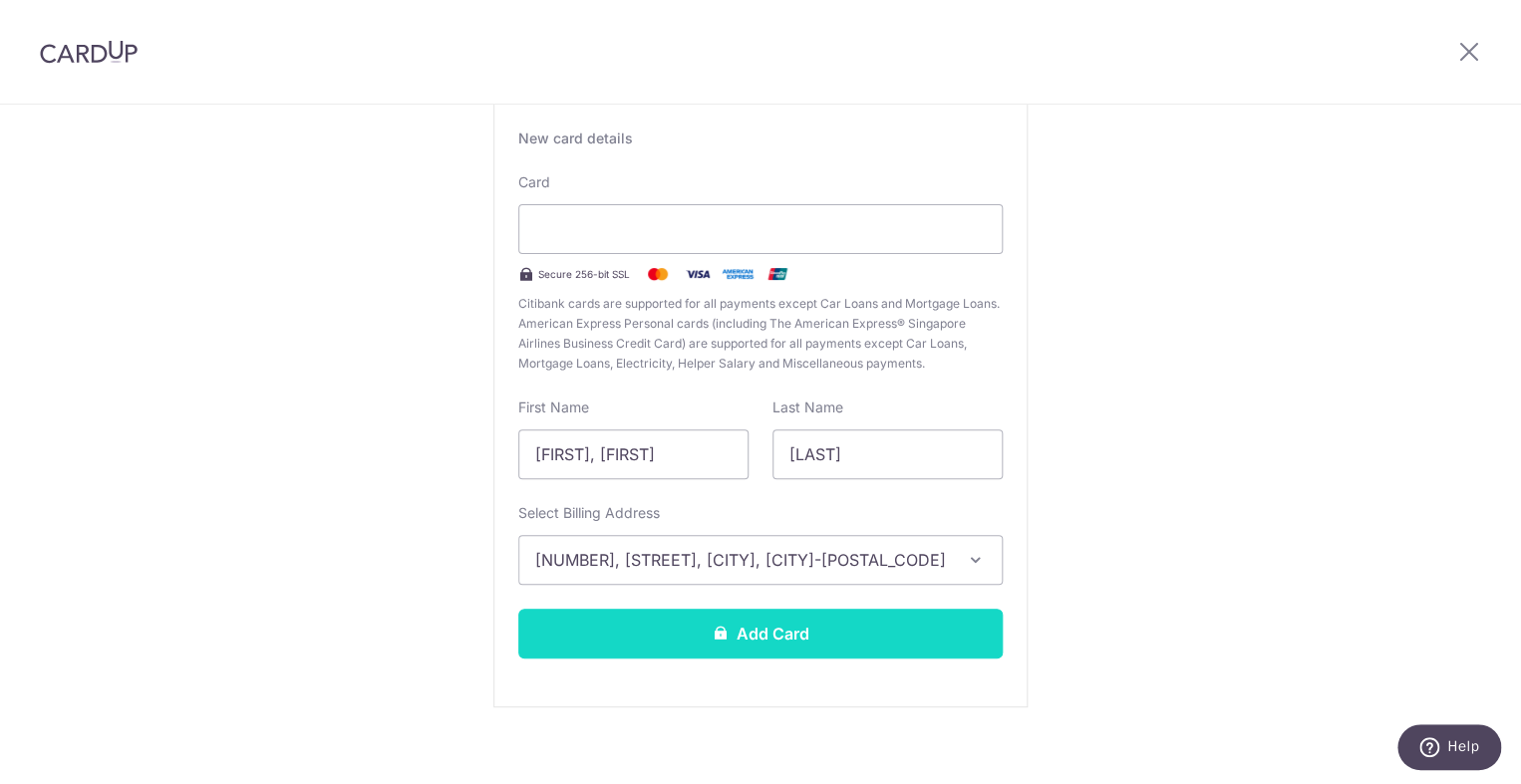 click on "Add Card" at bounding box center (760, 634) 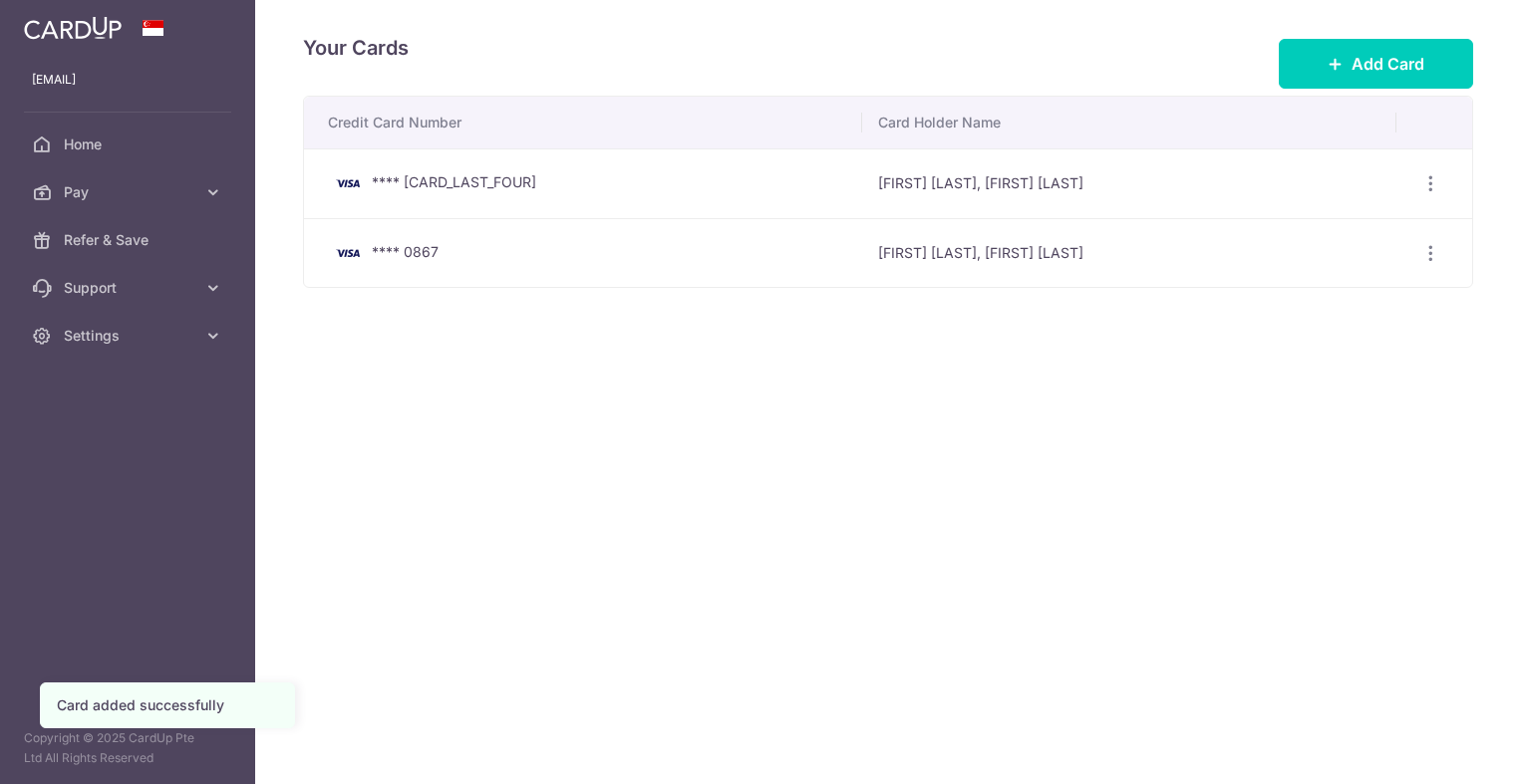 scroll, scrollTop: 0, scrollLeft: 0, axis: both 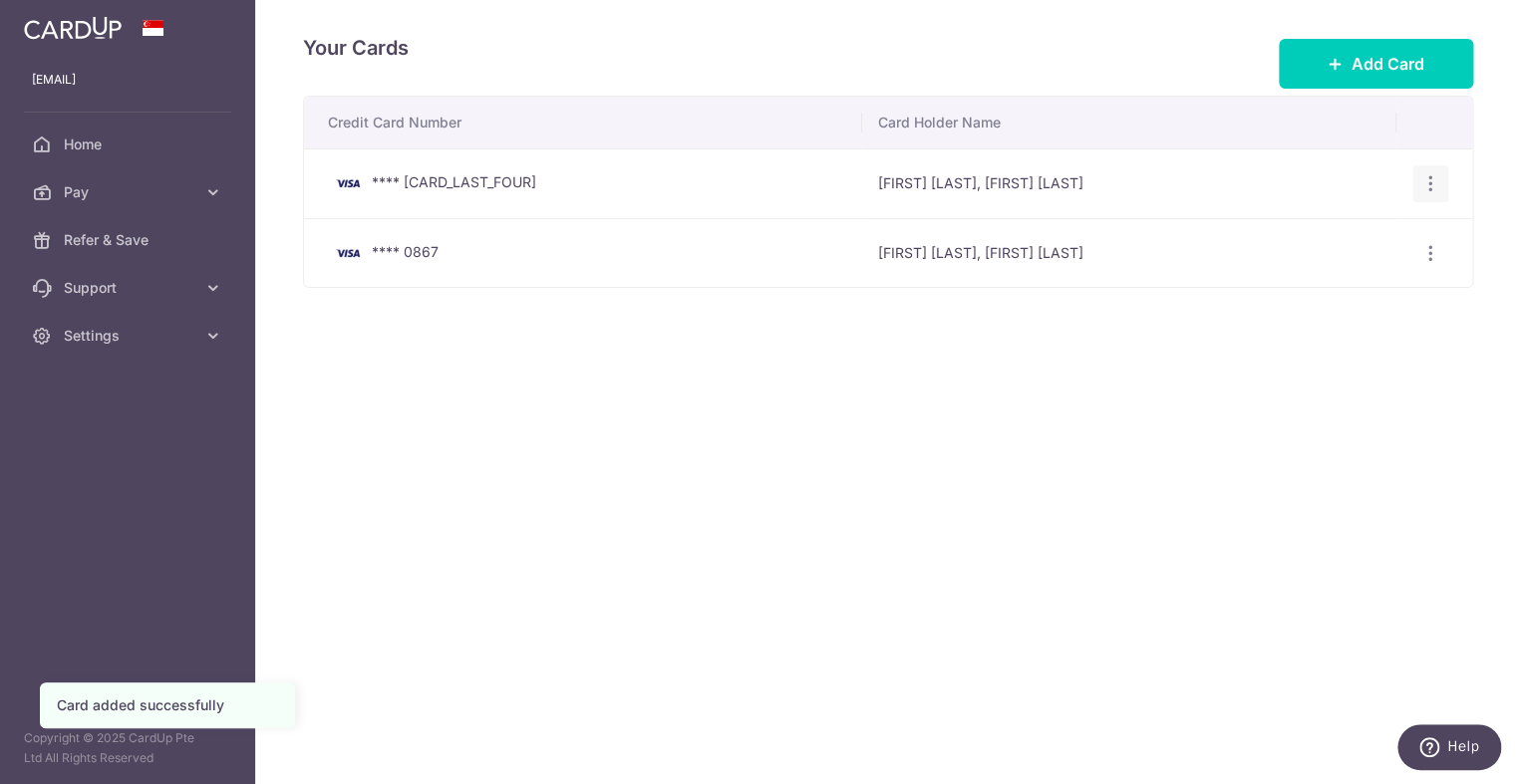 click at bounding box center [1430, 183] 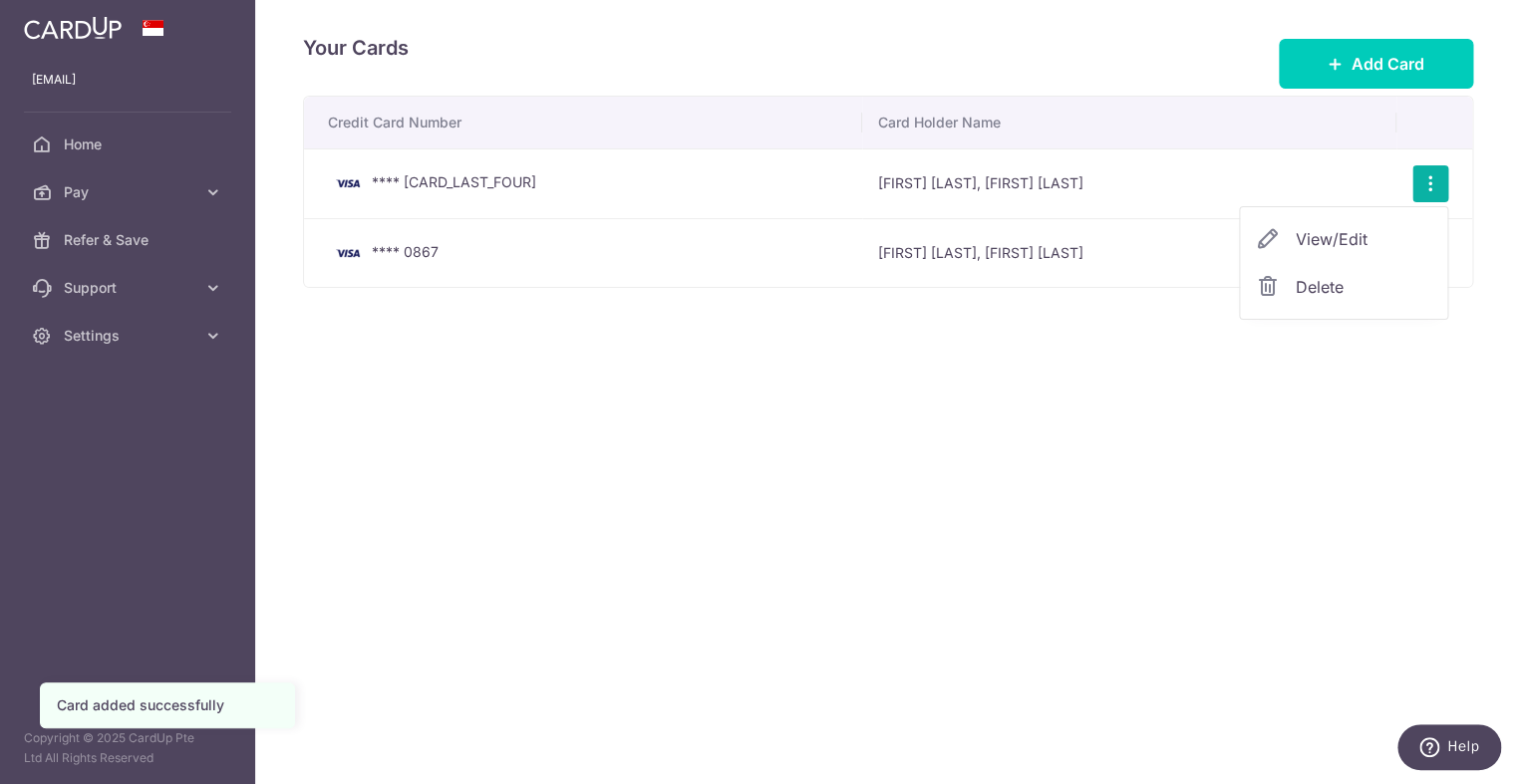 click on "Credit Card Number
Card Holder Name
**** [CARD_LAST_FOUR]
[FIRST] [LAST], [FIRST] [LAST]
View/Edit
Delete
**** [CARD_LAST_FOUR]
[FIRST] [LAST], [FIRST] [LAST]
View/Edit" at bounding box center [888, 219] 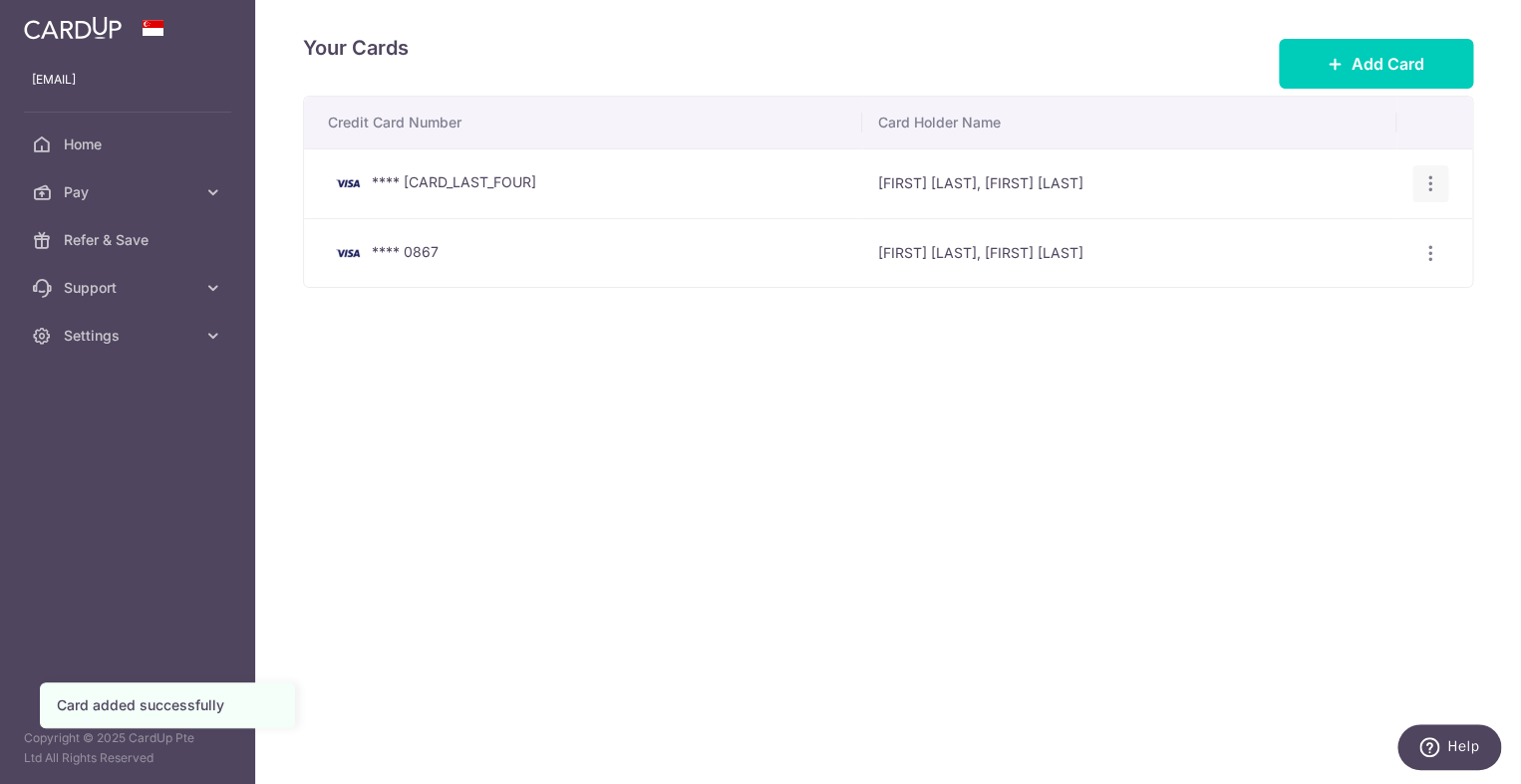click at bounding box center [1430, 183] 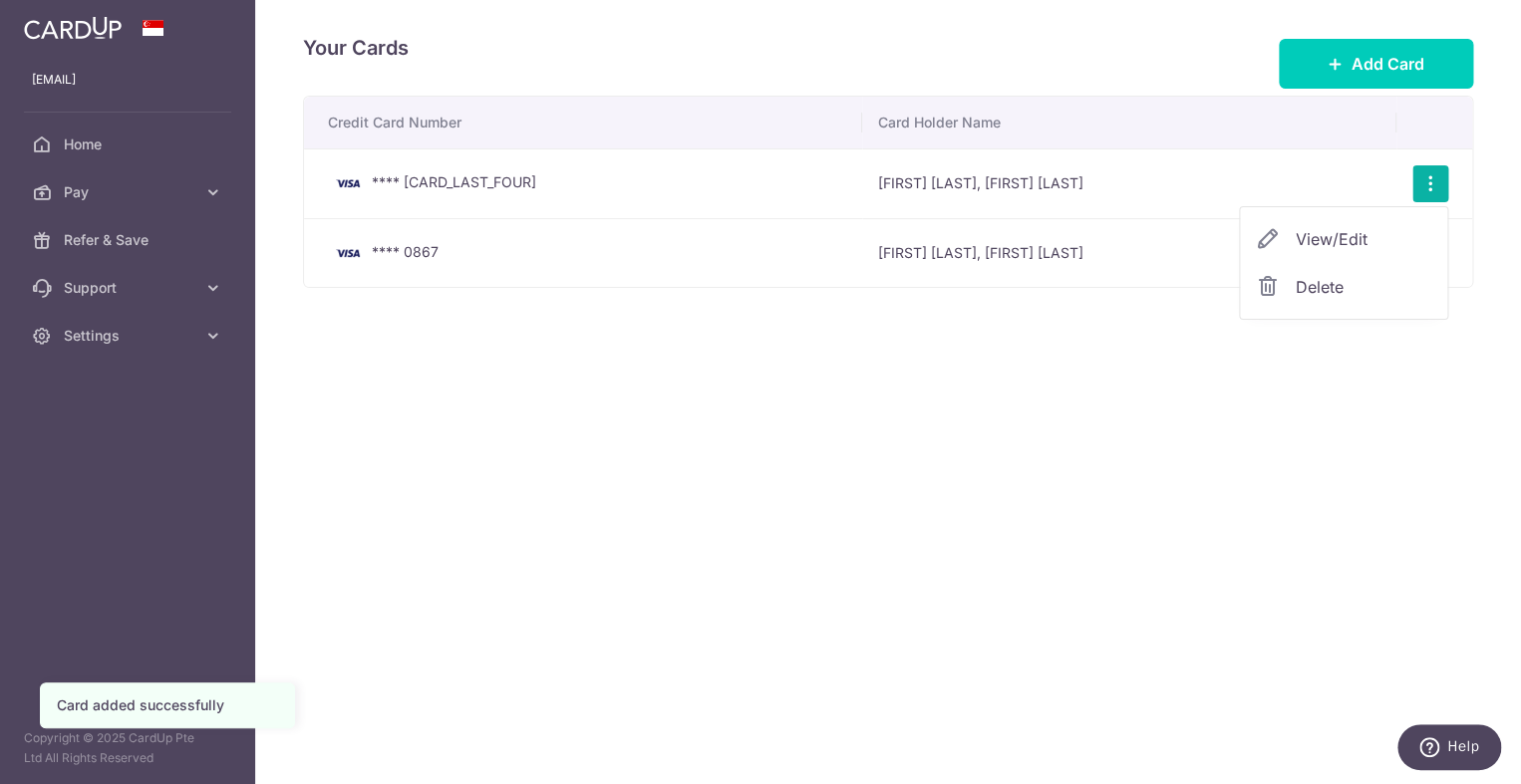 click on "Delete" at bounding box center (1364, 287) 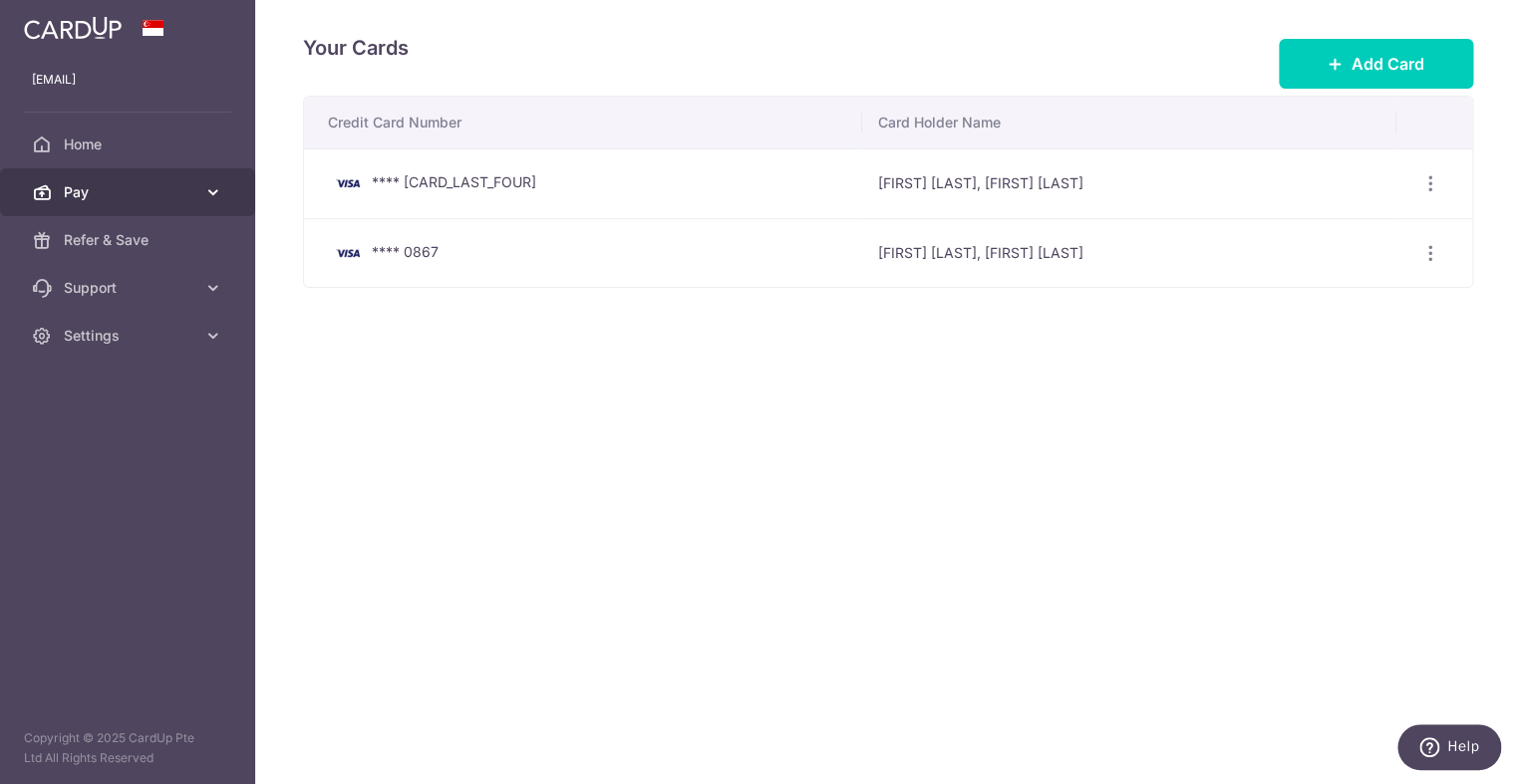 click on "Pay" at bounding box center [128, 192] 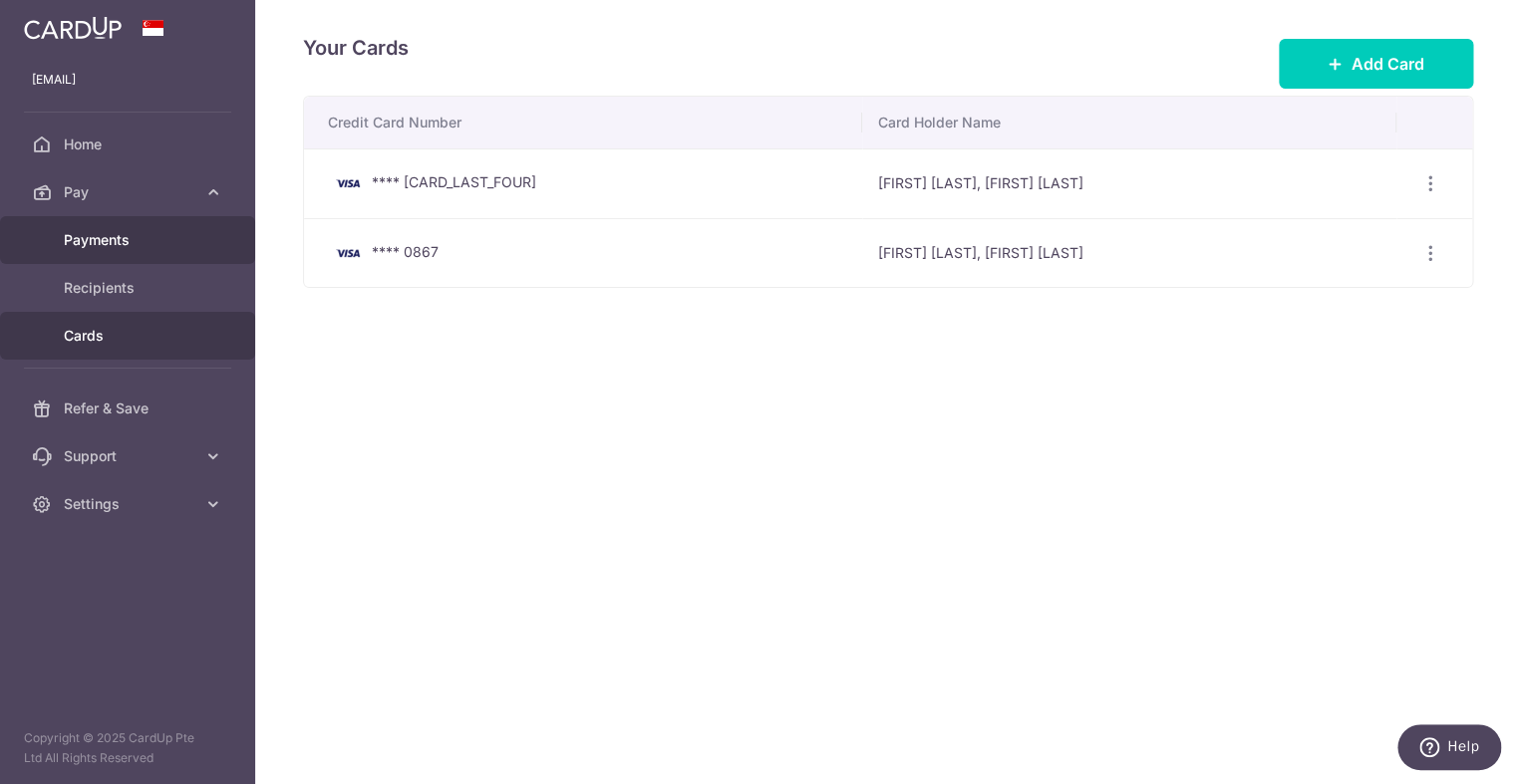 click on "Payments" at bounding box center [130, 240] 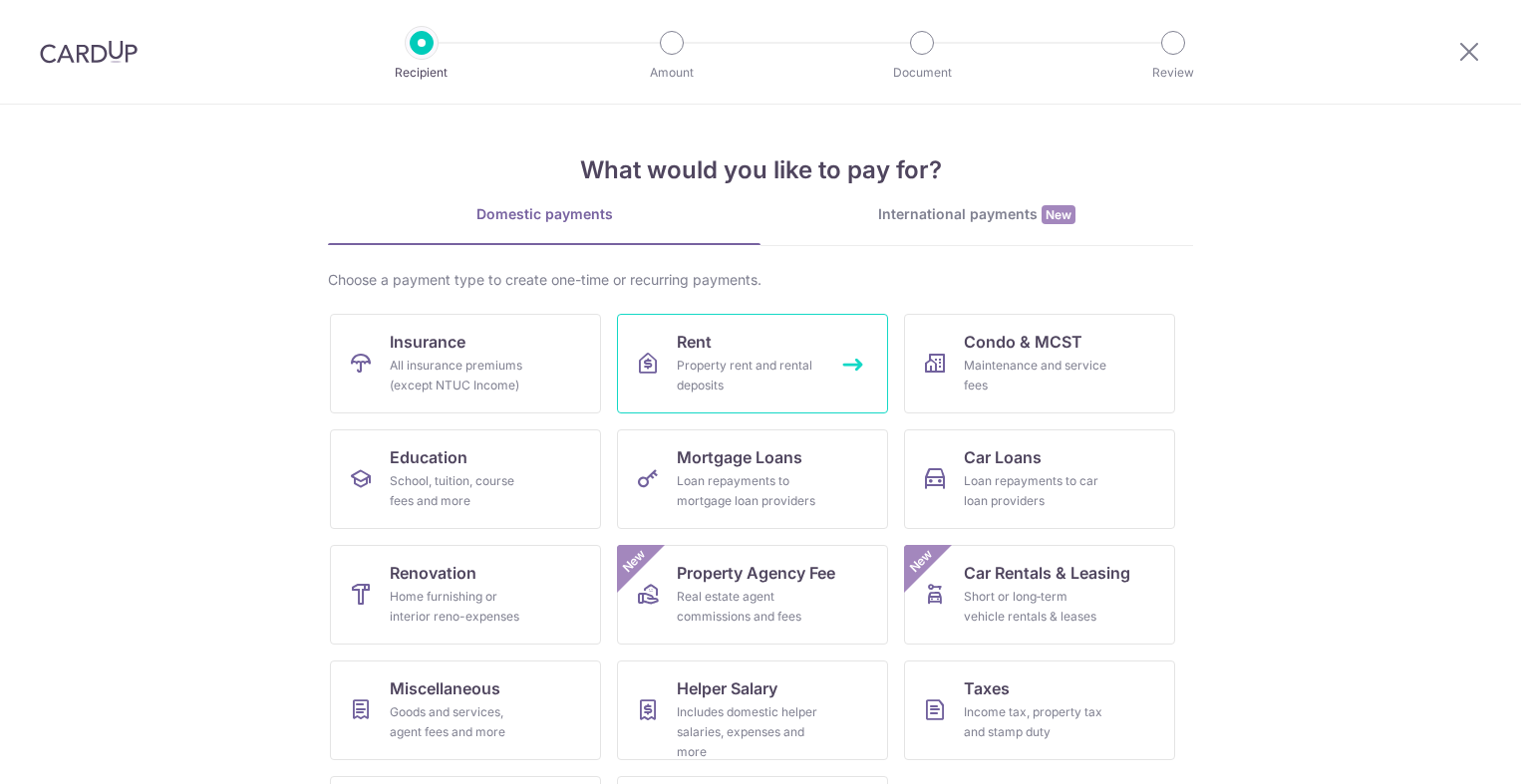 scroll, scrollTop: 0, scrollLeft: 0, axis: both 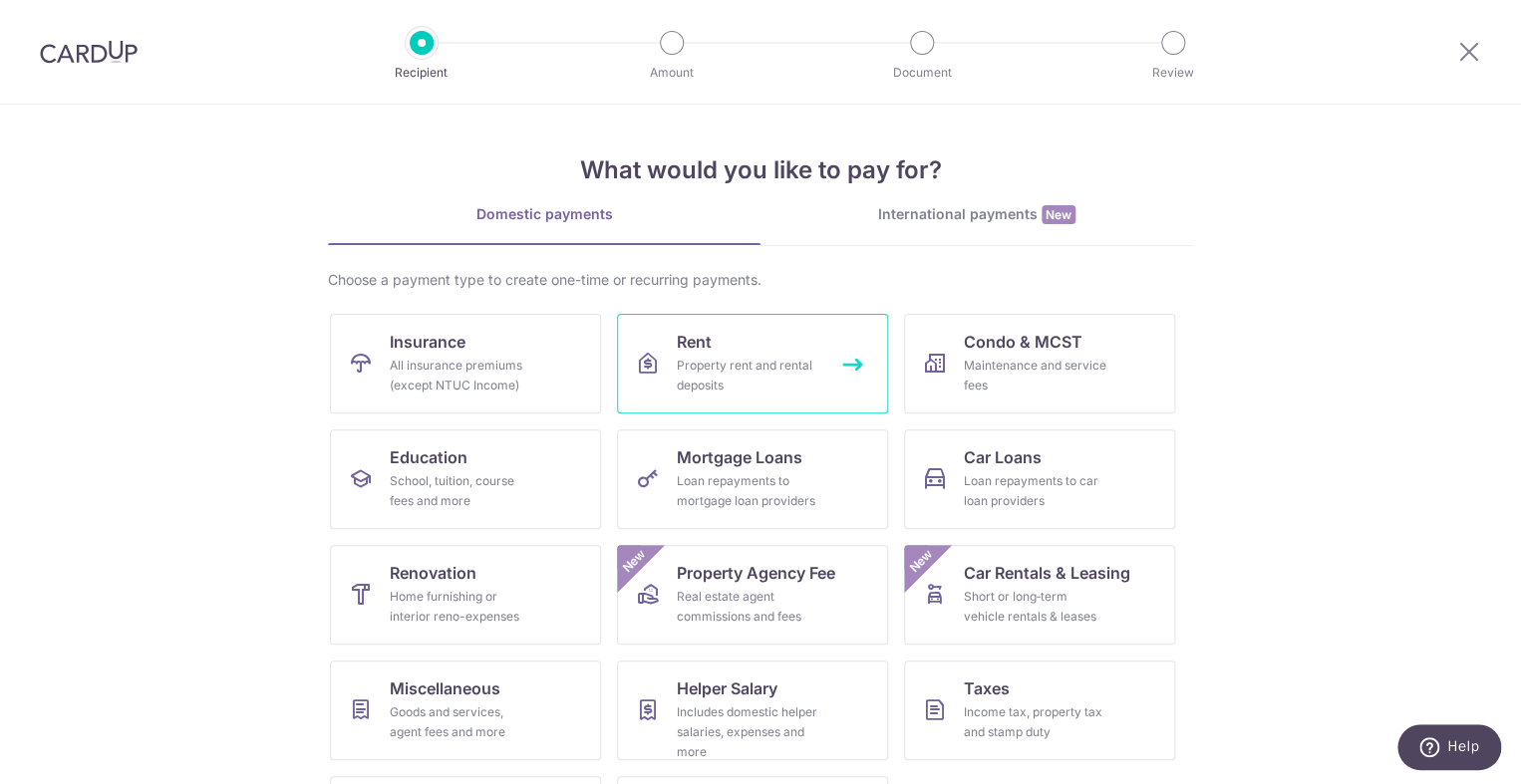 click on "Property rent and rental deposits" at bounding box center [749, 376] 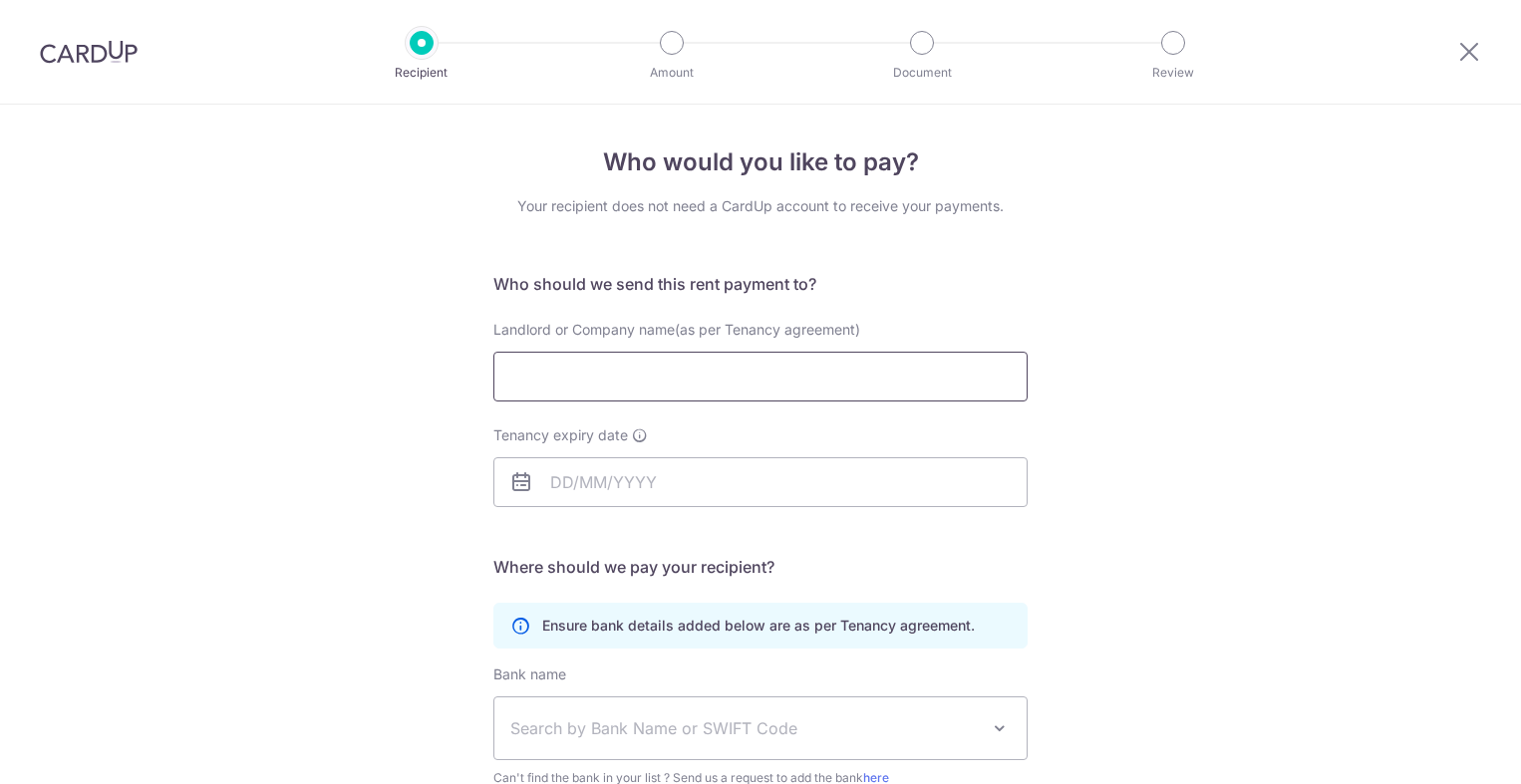 scroll, scrollTop: 0, scrollLeft: 0, axis: both 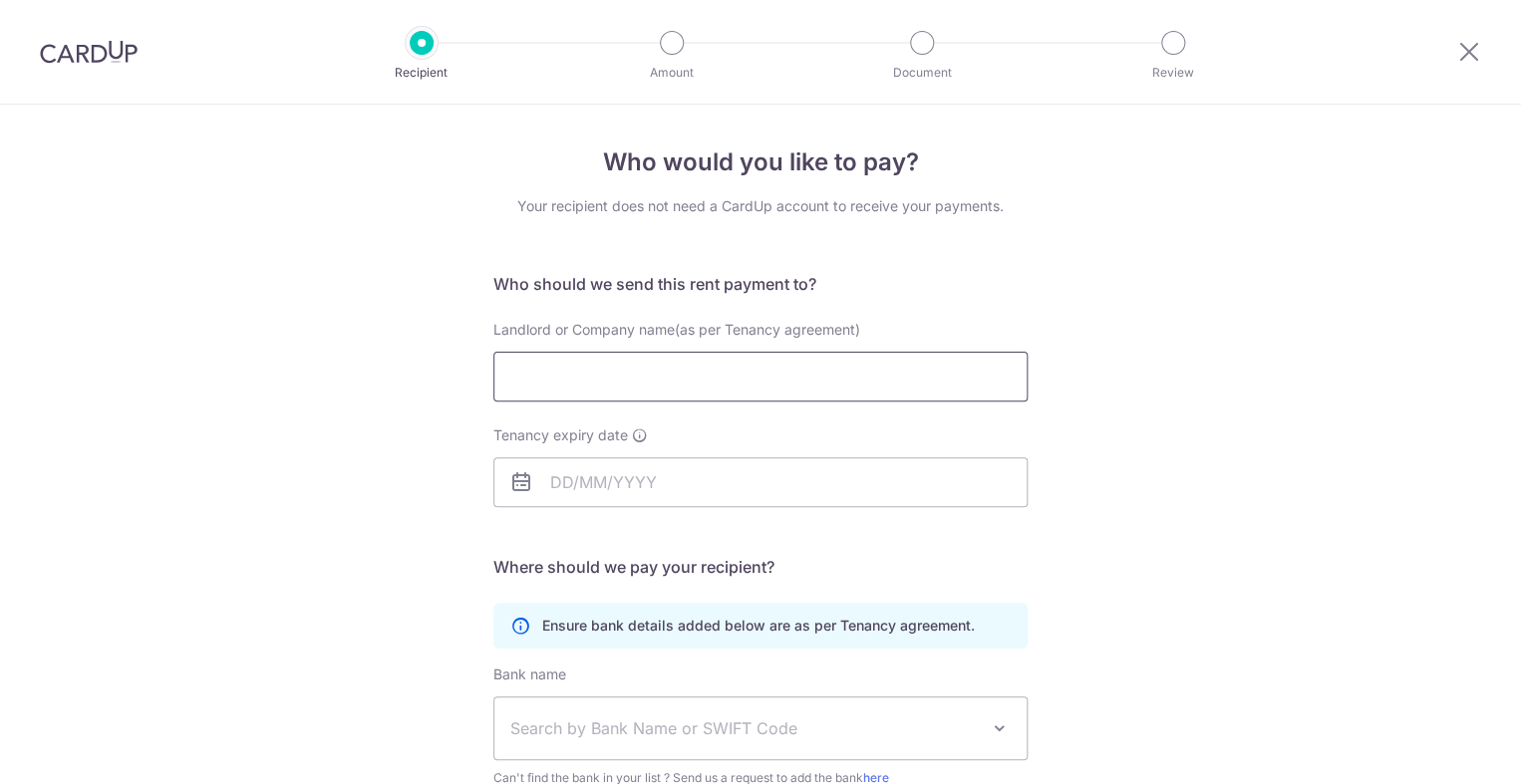 click on "Landlord or Company name(as per Tenancy agreement)" at bounding box center (760, 377) 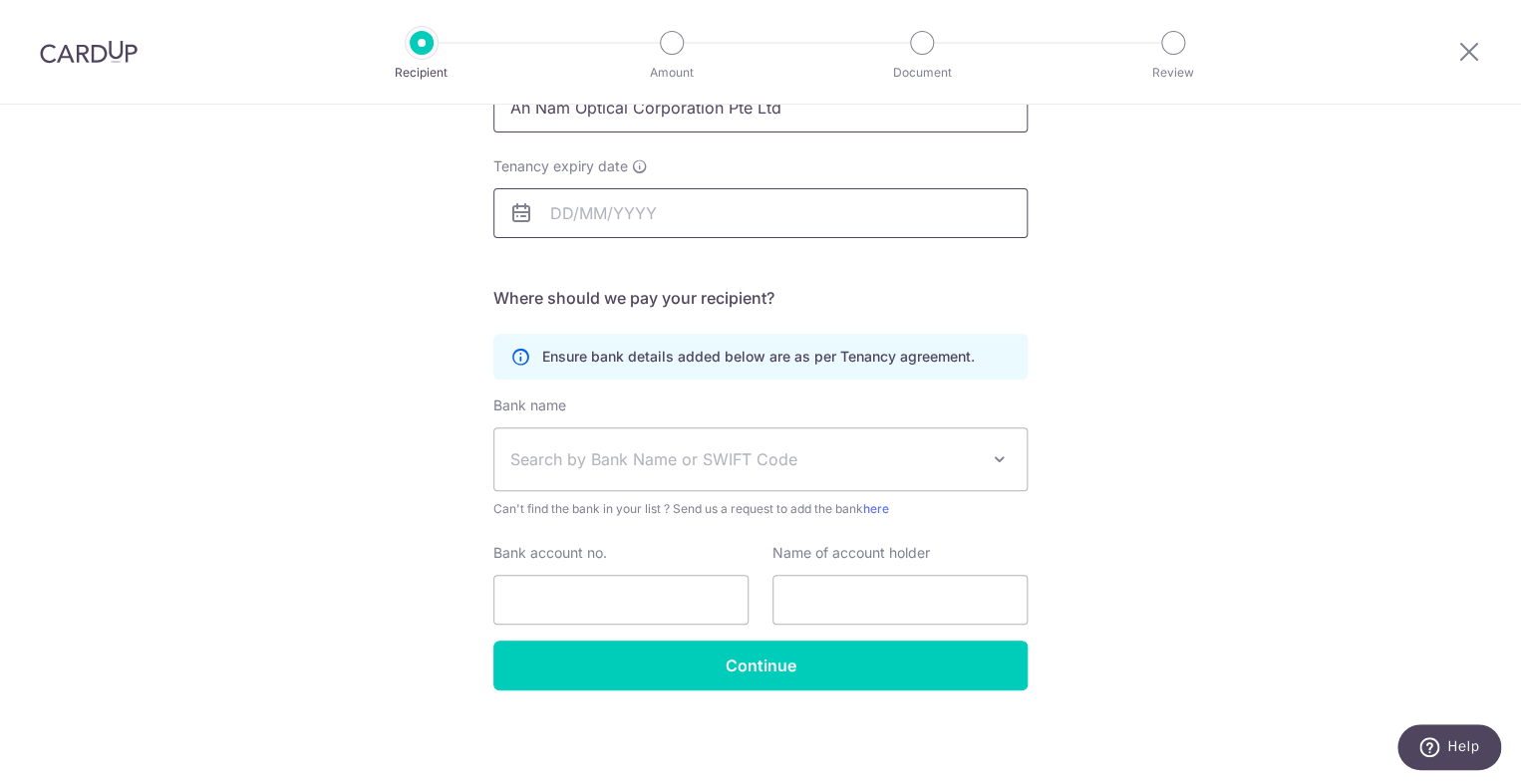 scroll, scrollTop: 91, scrollLeft: 0, axis: vertical 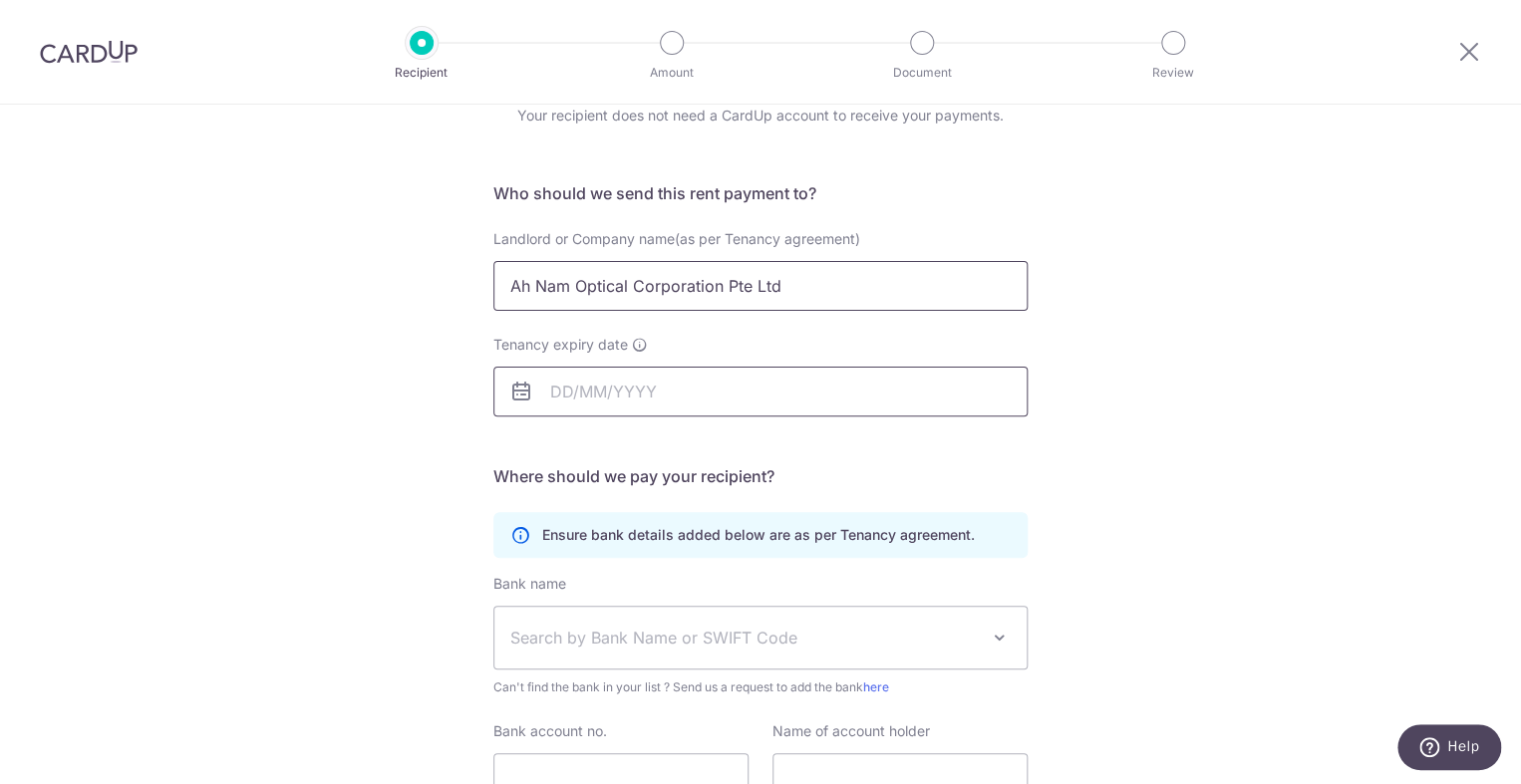 type on "Ah Nam Optical Corporation Pte Ltd" 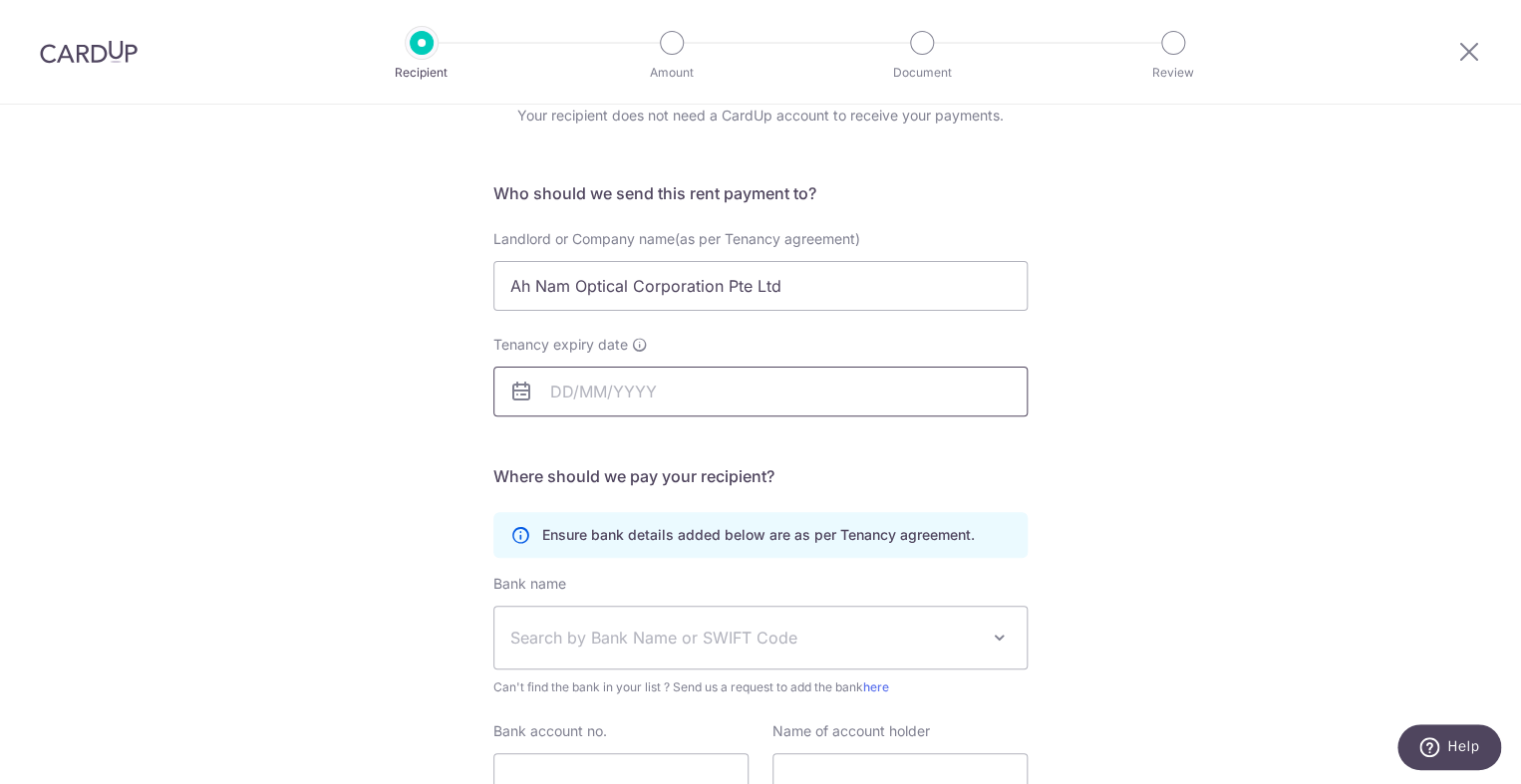 click on "Tenancy expiry date" at bounding box center (760, 392) 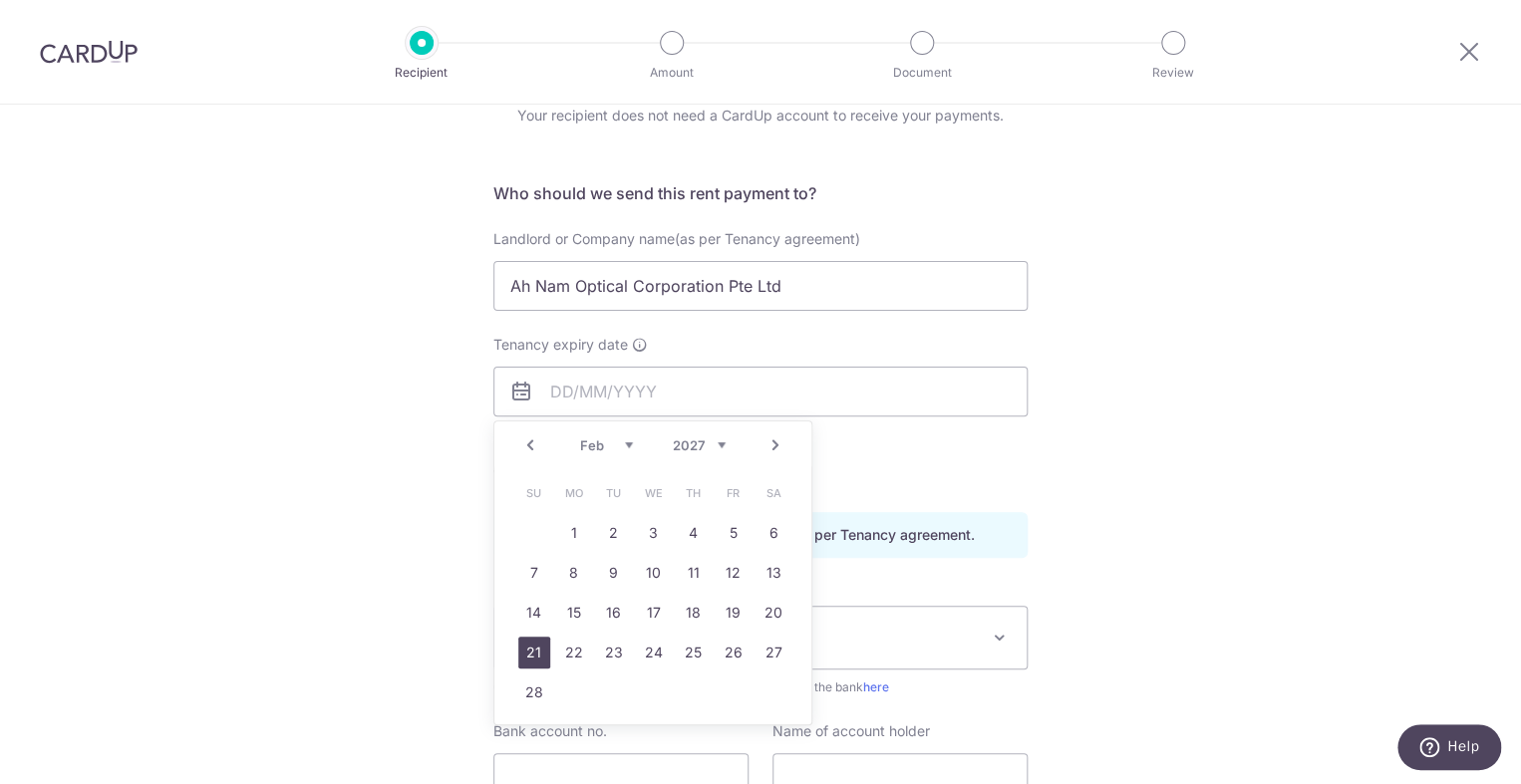 click on "21" at bounding box center (534, 653) 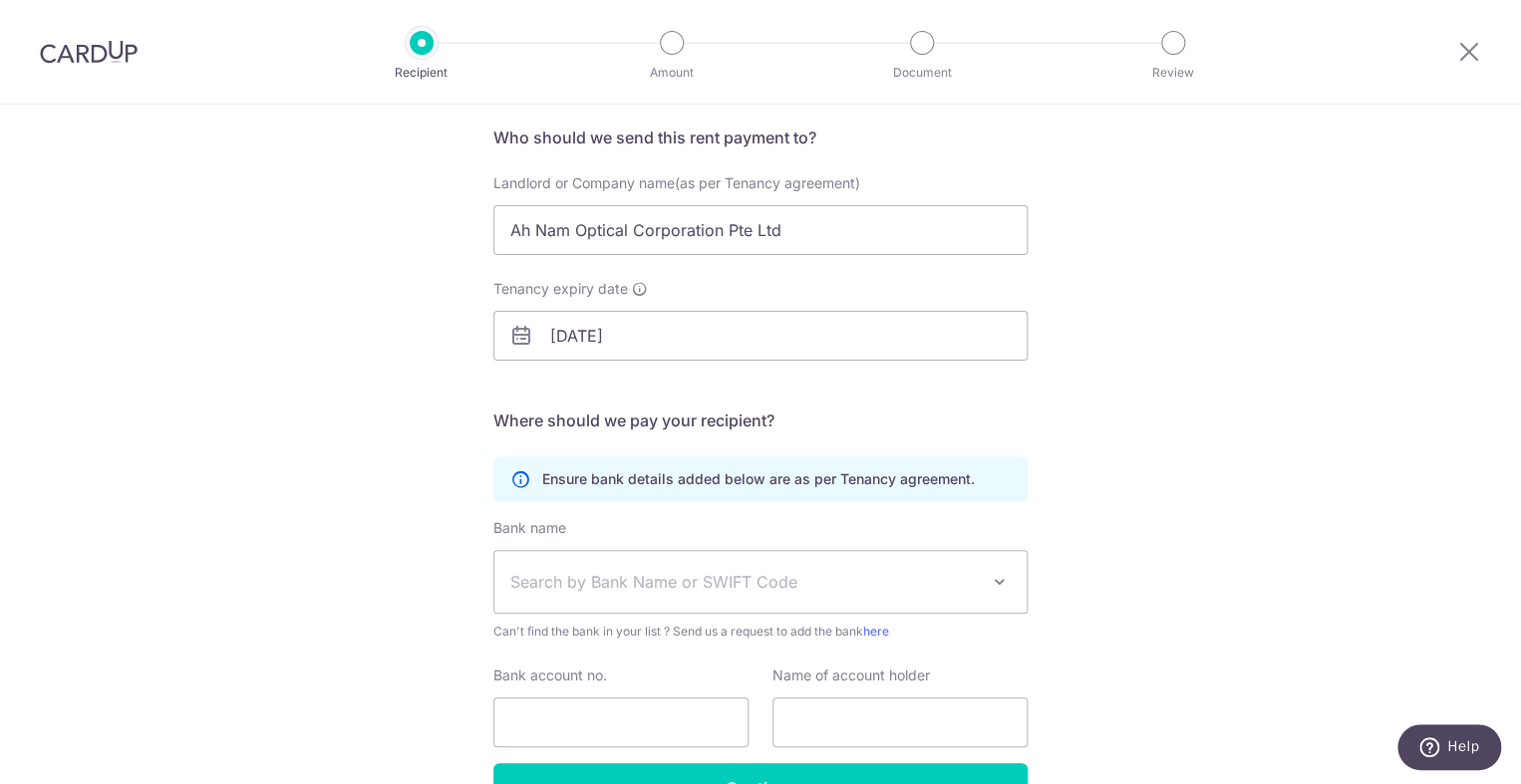 scroll, scrollTop: 149, scrollLeft: 0, axis: vertical 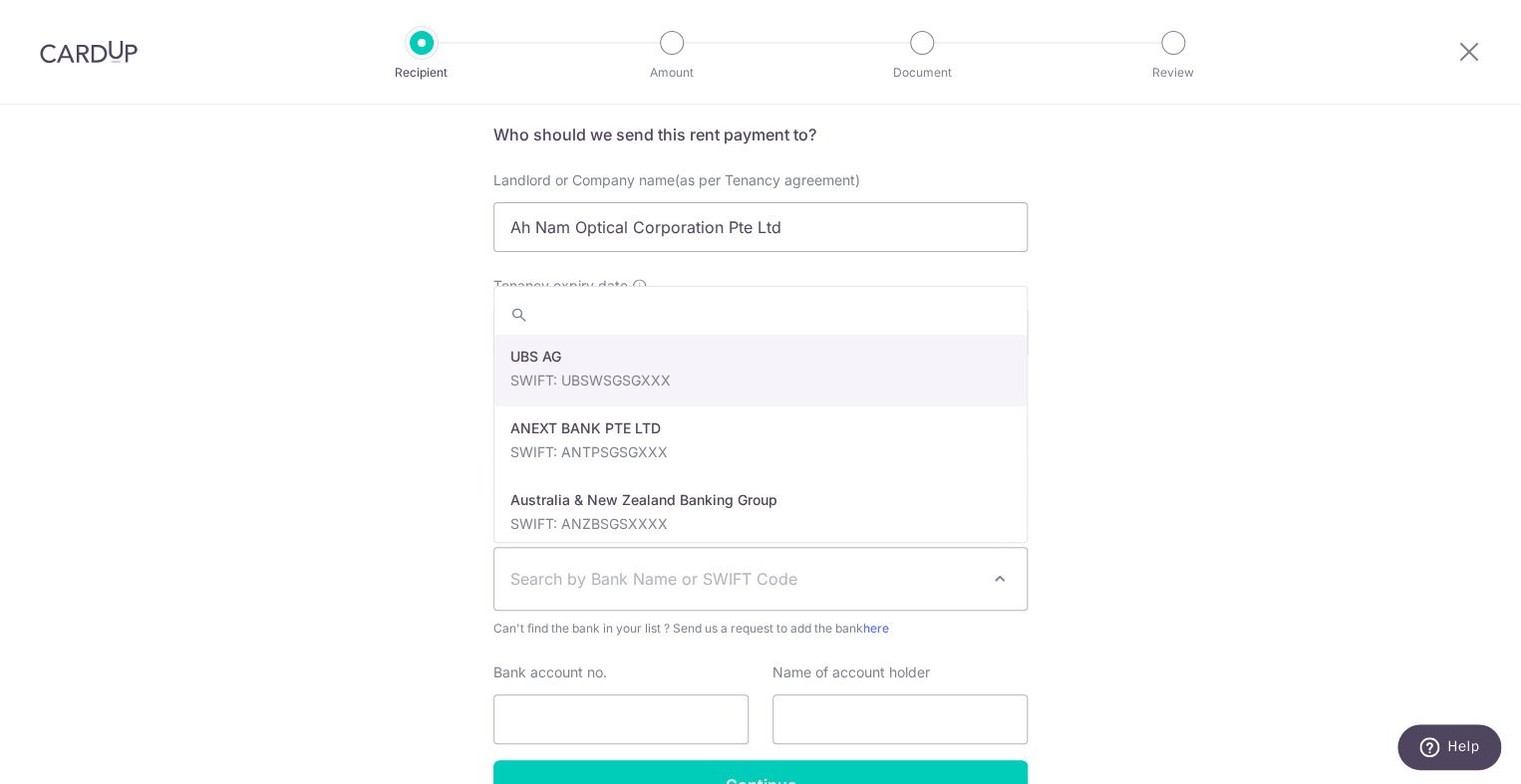 click on "Search by Bank Name or SWIFT Code" at bounding box center (745, 579) 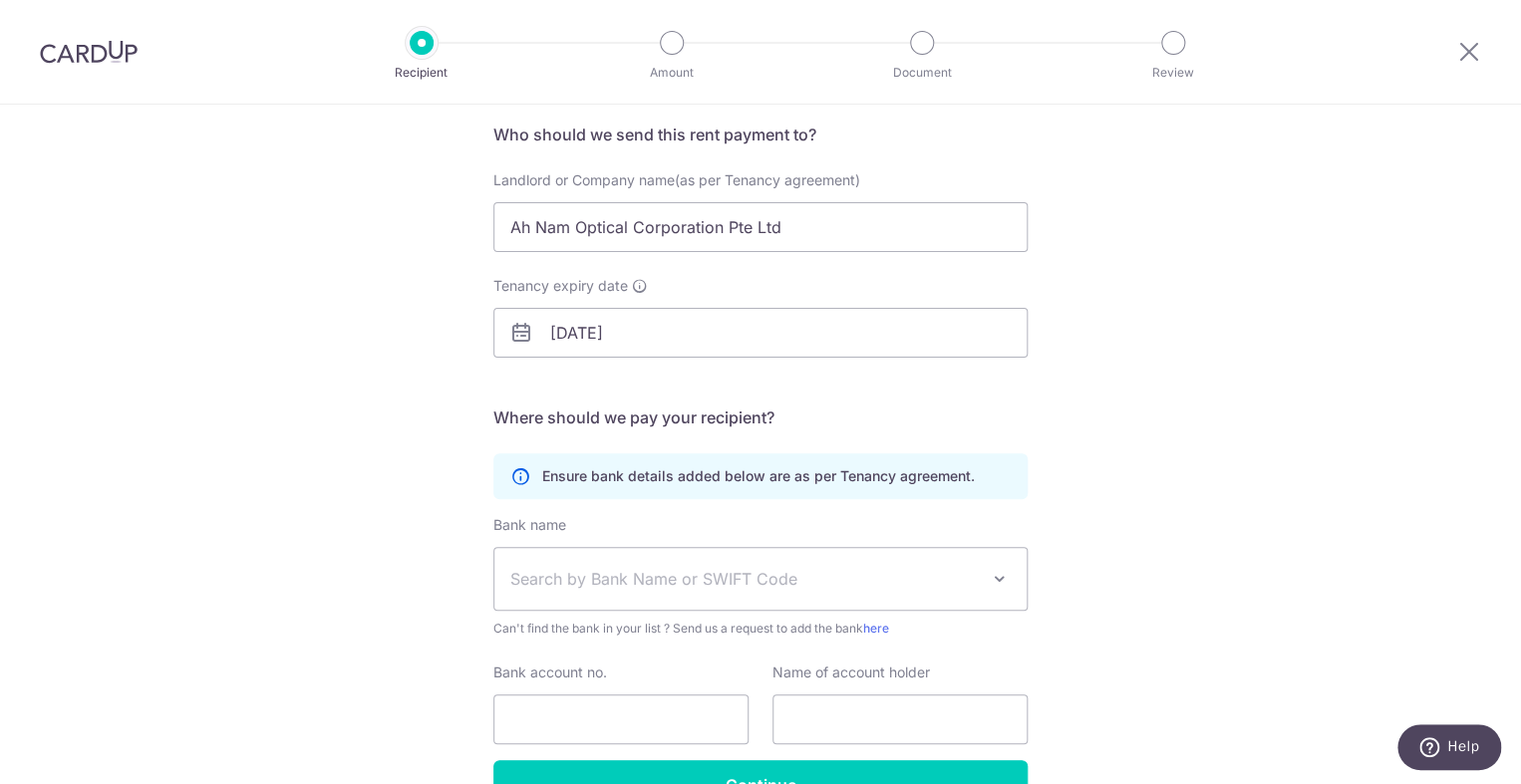 click on "Search by Bank Name or SWIFT Code" at bounding box center [745, 579] 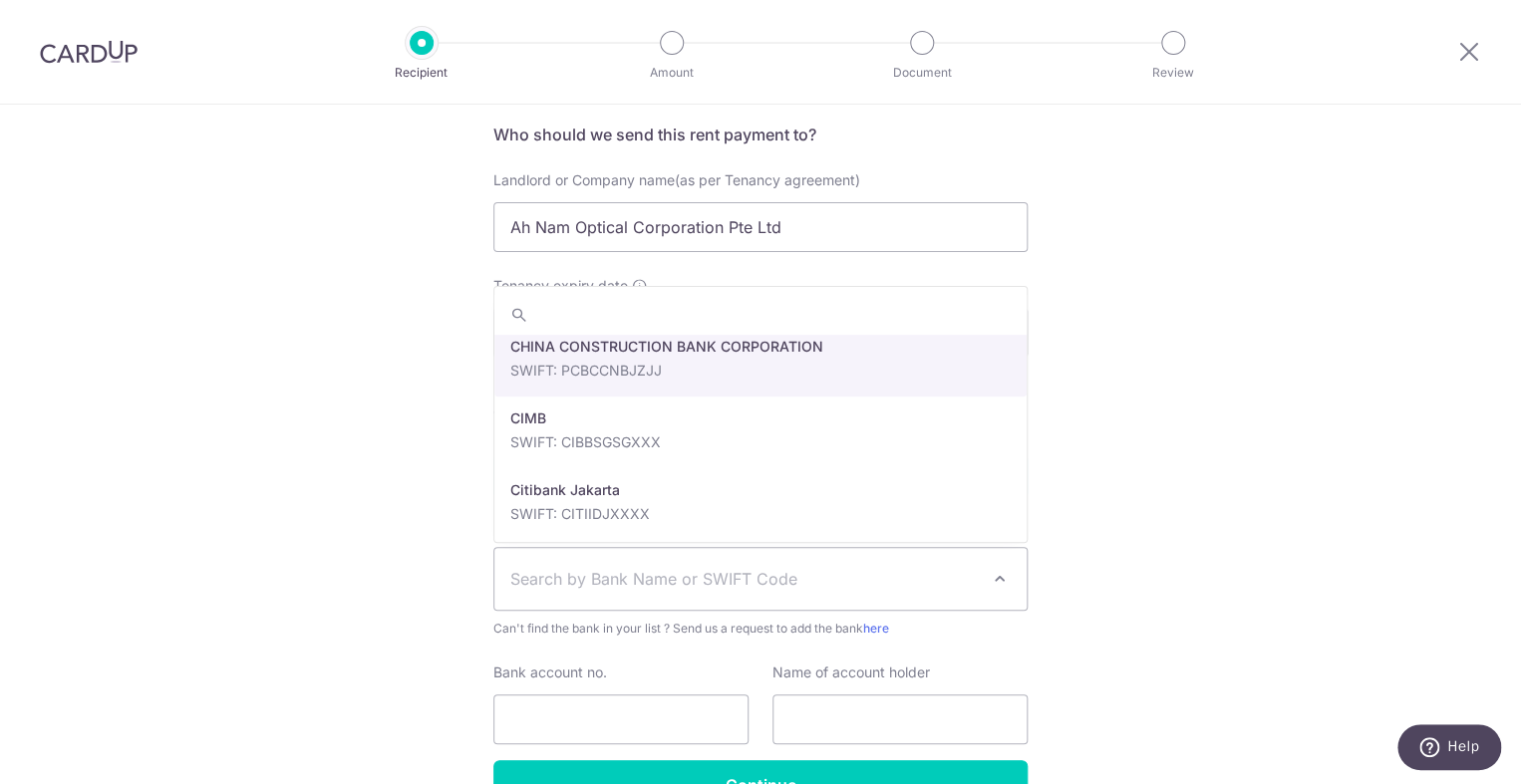 scroll, scrollTop: 661, scrollLeft: 0, axis: vertical 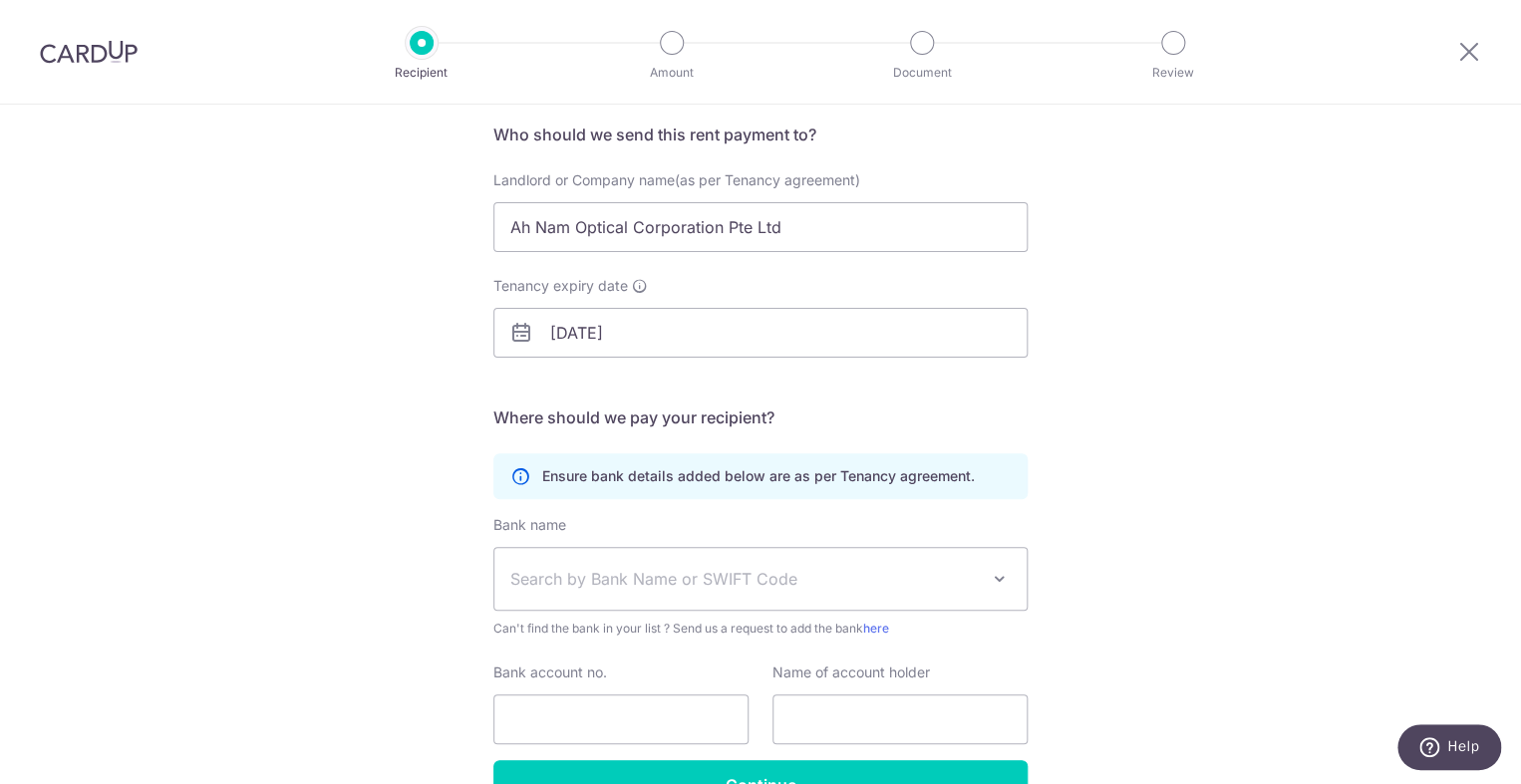 click on "Telephone" at bounding box center (760, 429) 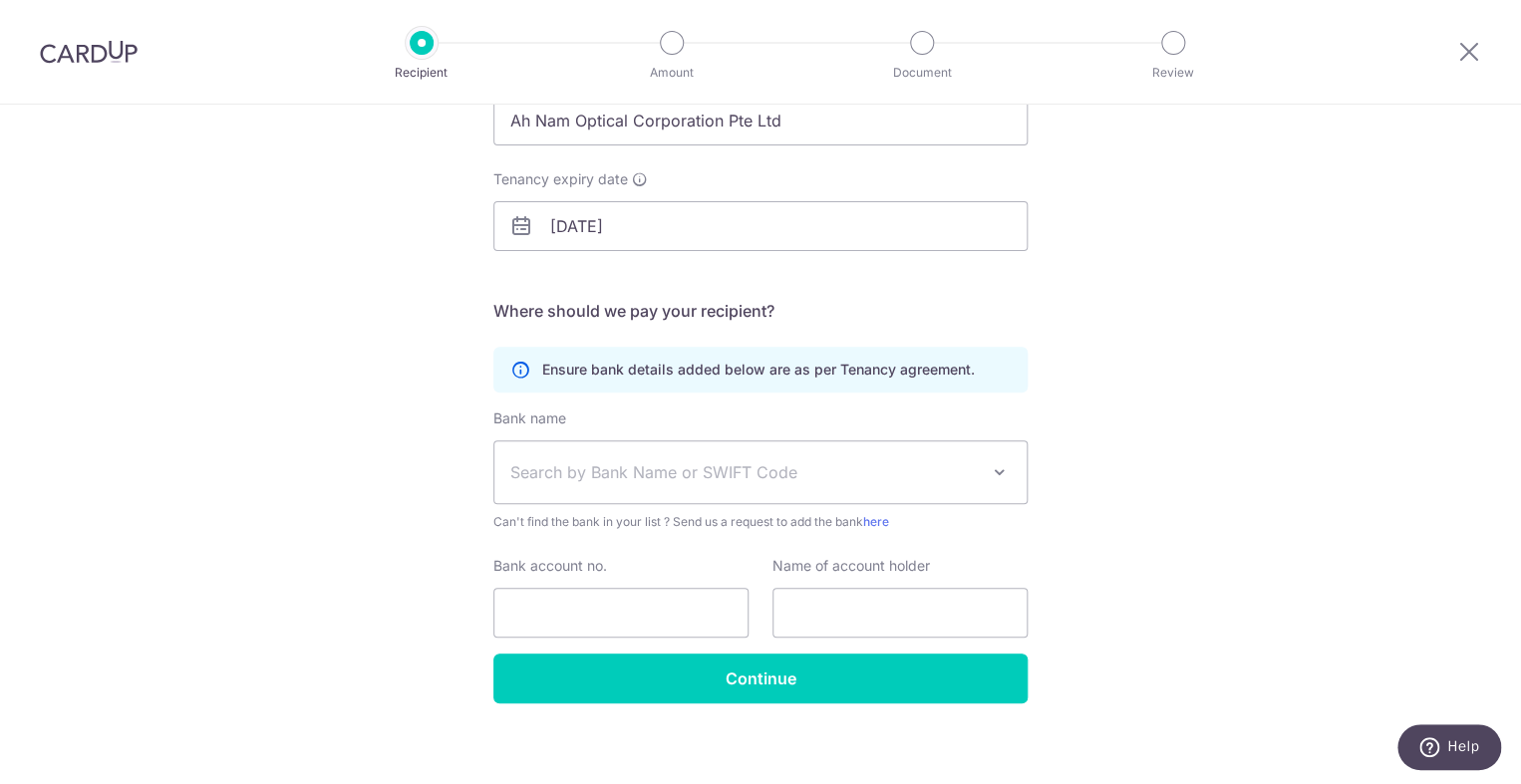 scroll, scrollTop: 264, scrollLeft: 0, axis: vertical 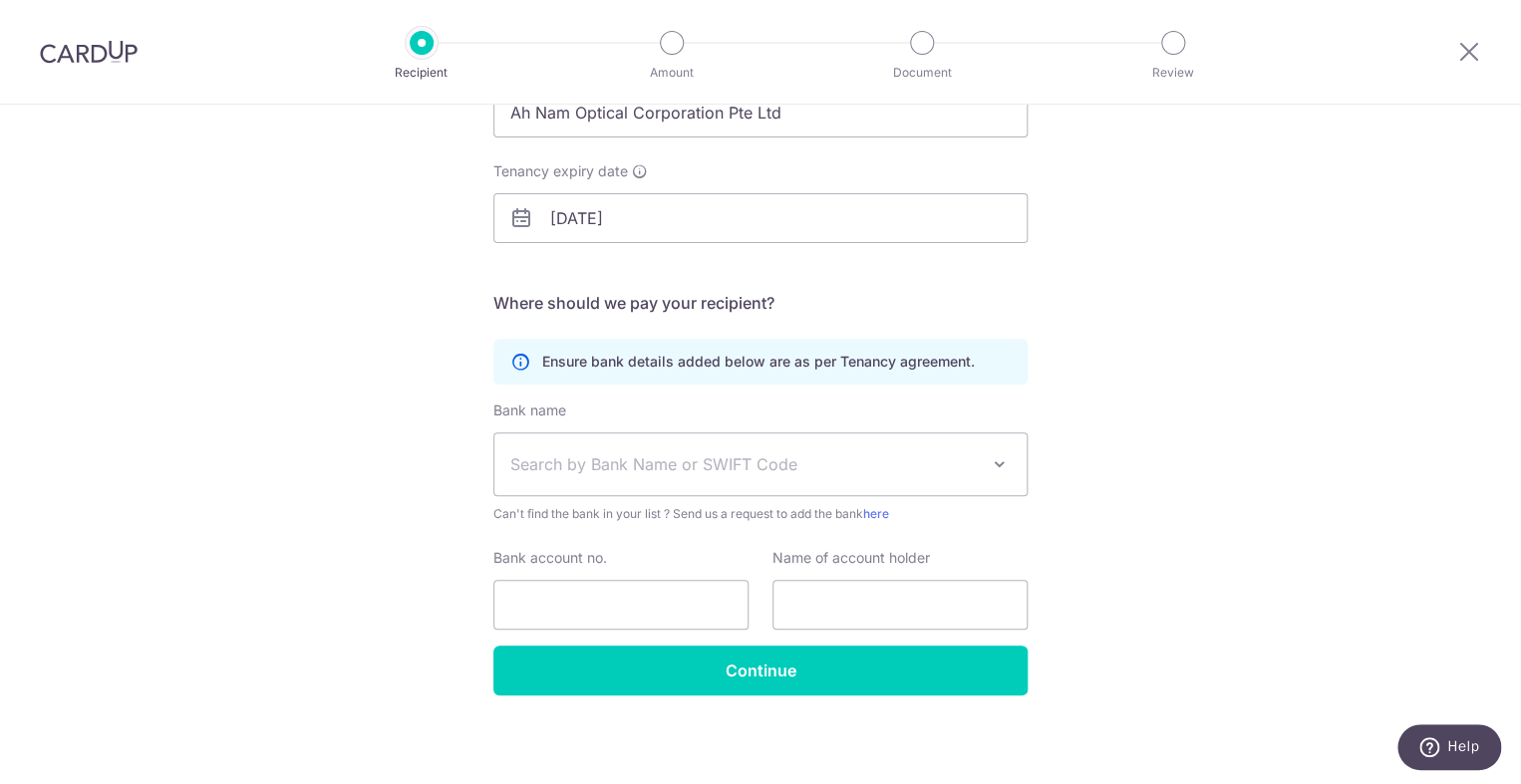 click on "Telephone" at bounding box center (760, 315) 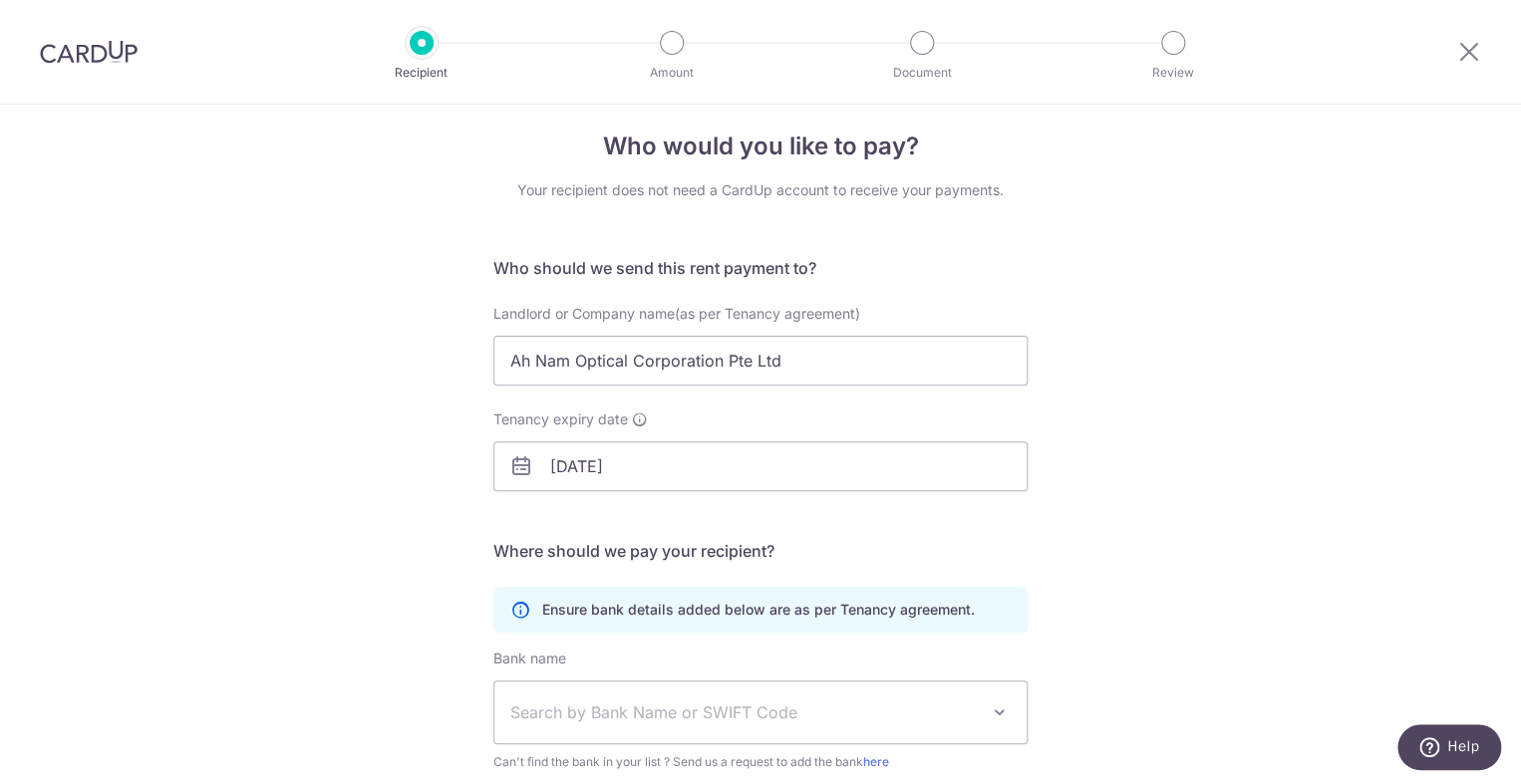 scroll, scrollTop: 0, scrollLeft: 0, axis: both 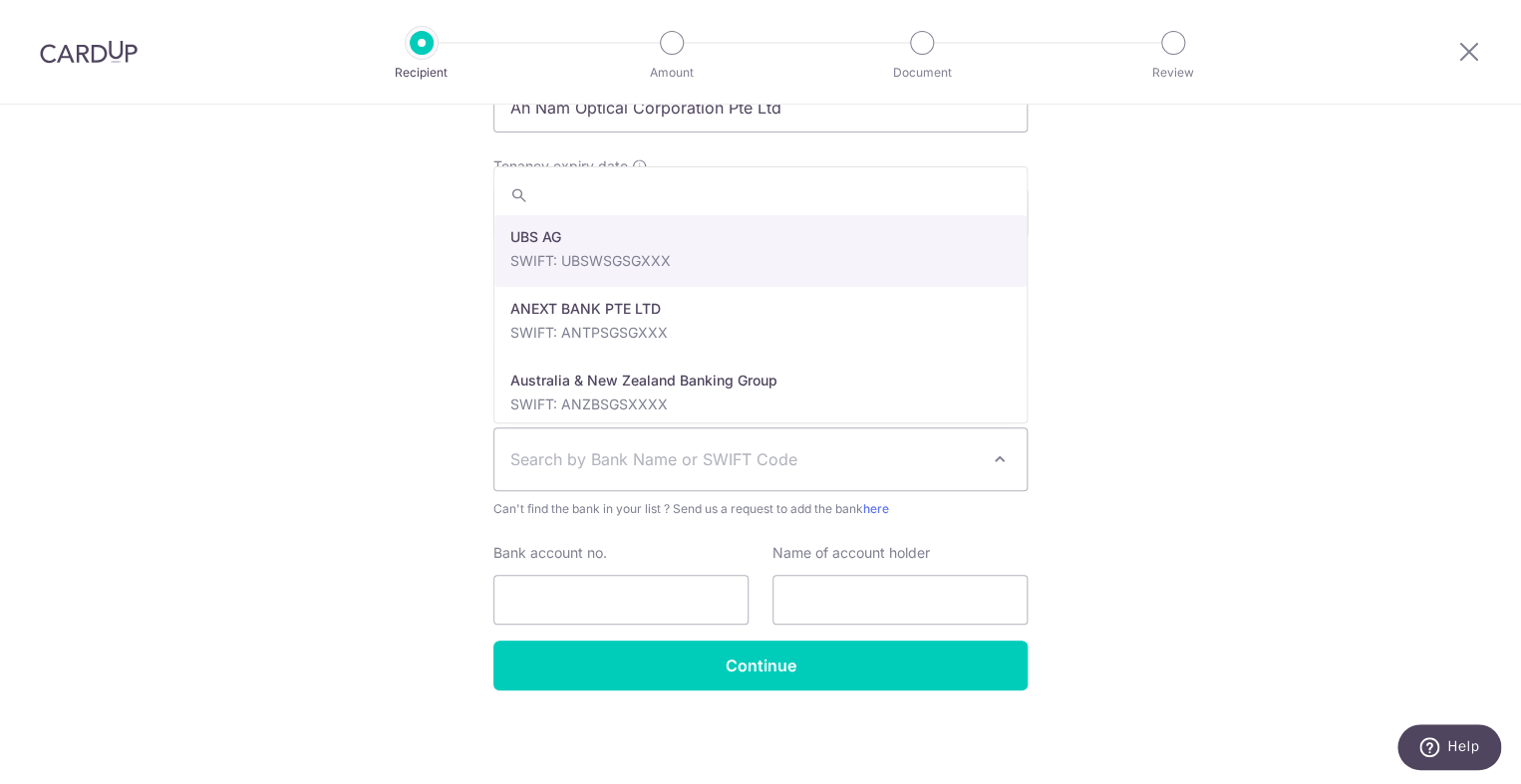 click on "Search by Bank Name or SWIFT Code" at bounding box center (745, 459) 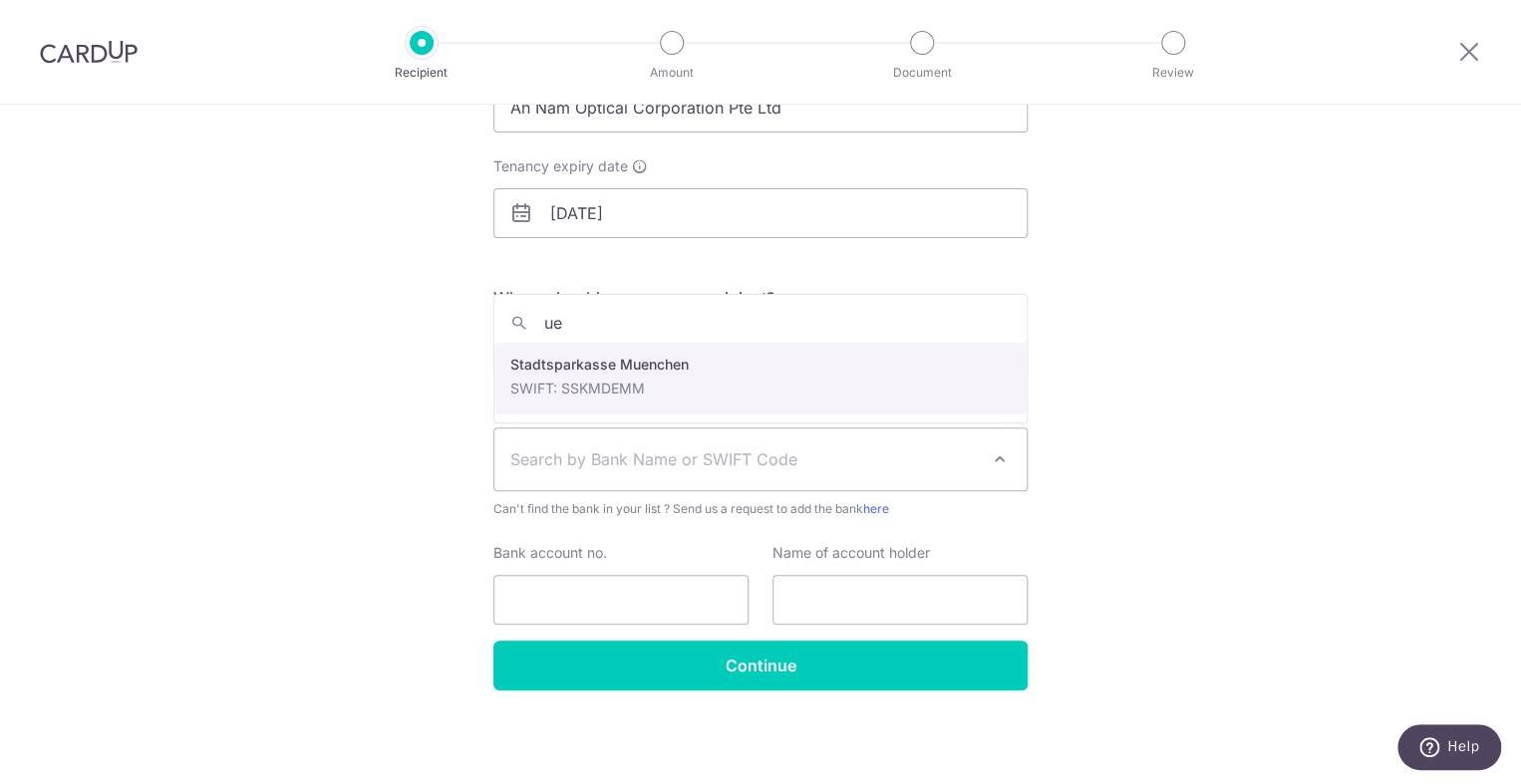 type on "u" 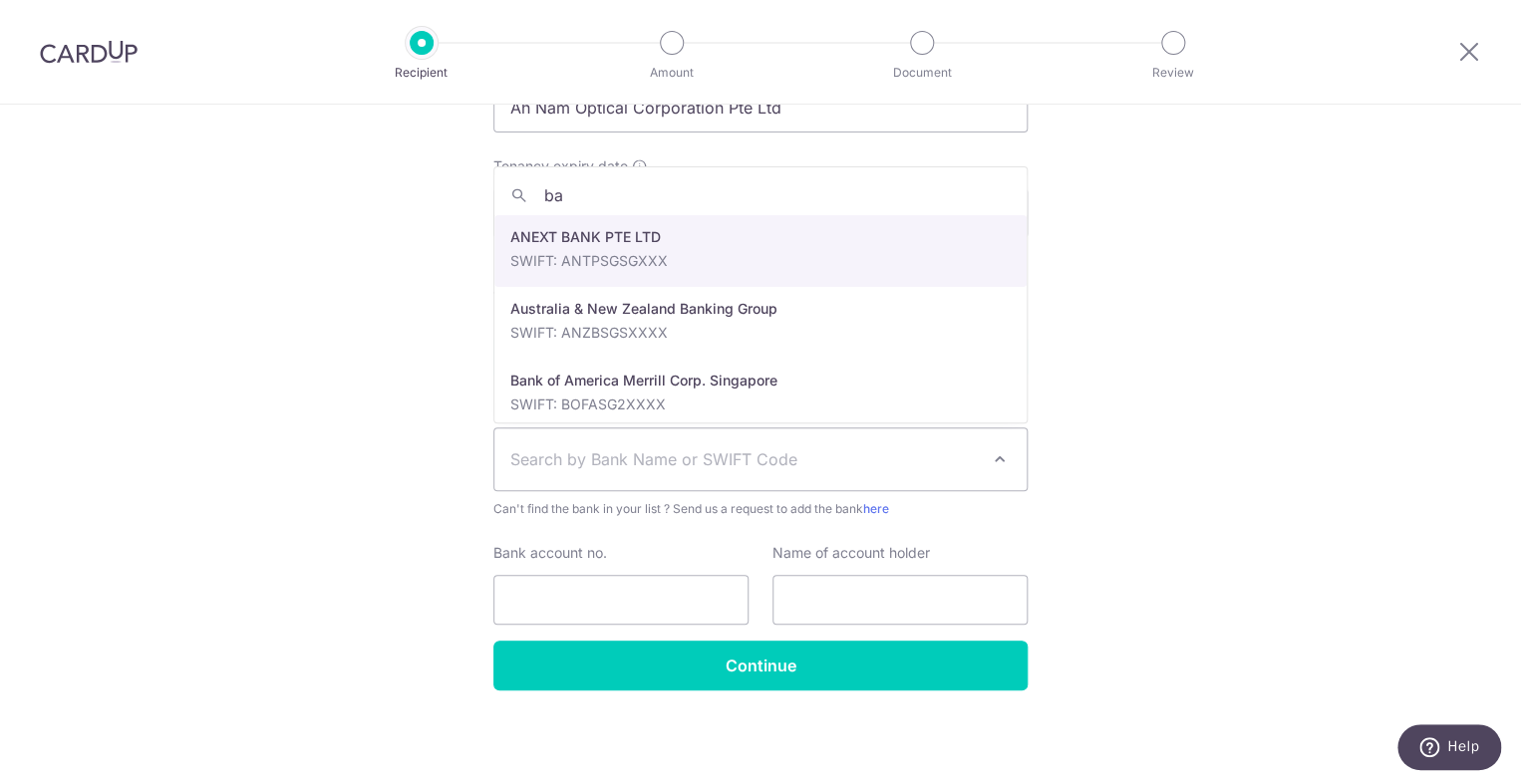 type on "b" 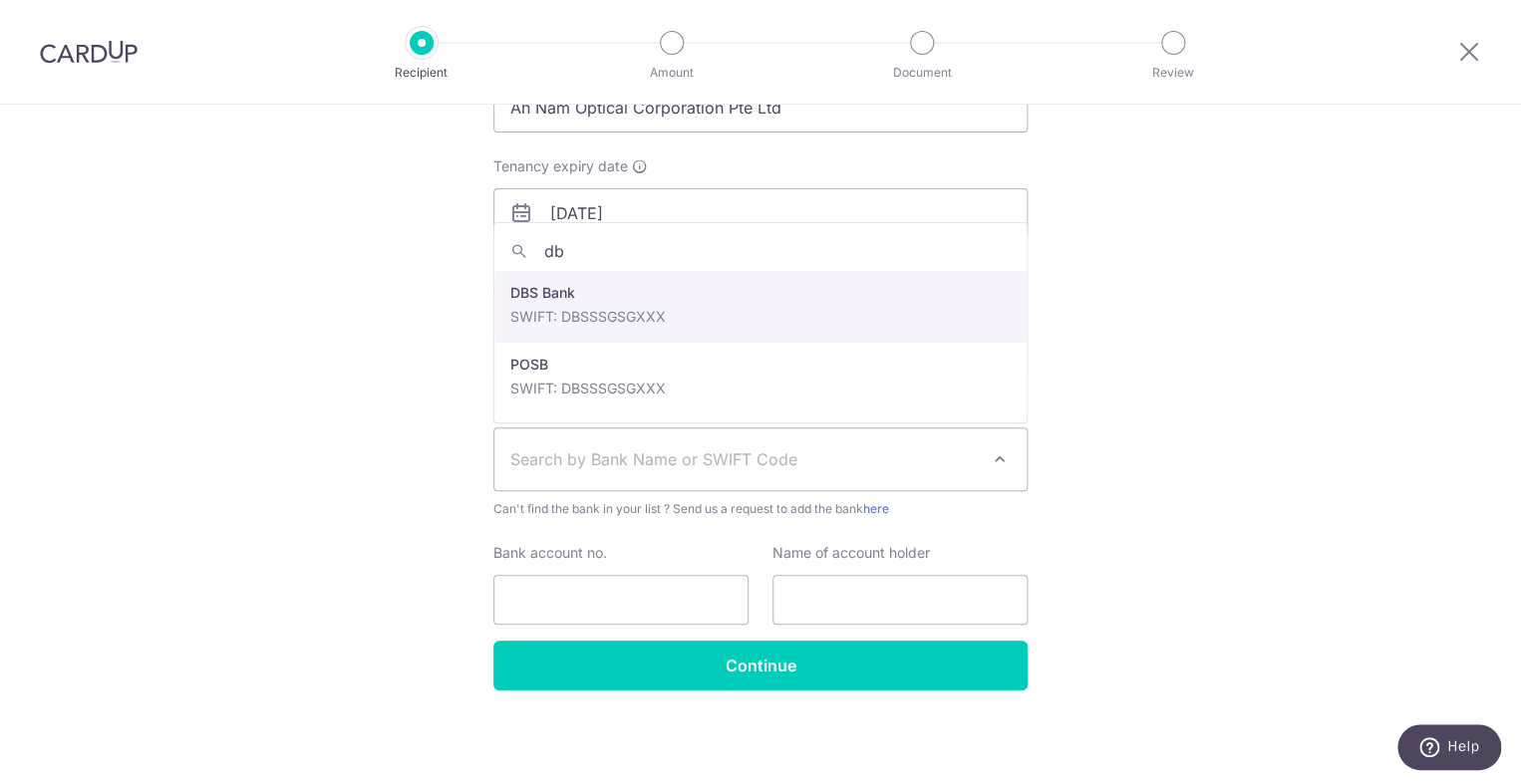 type on "d" 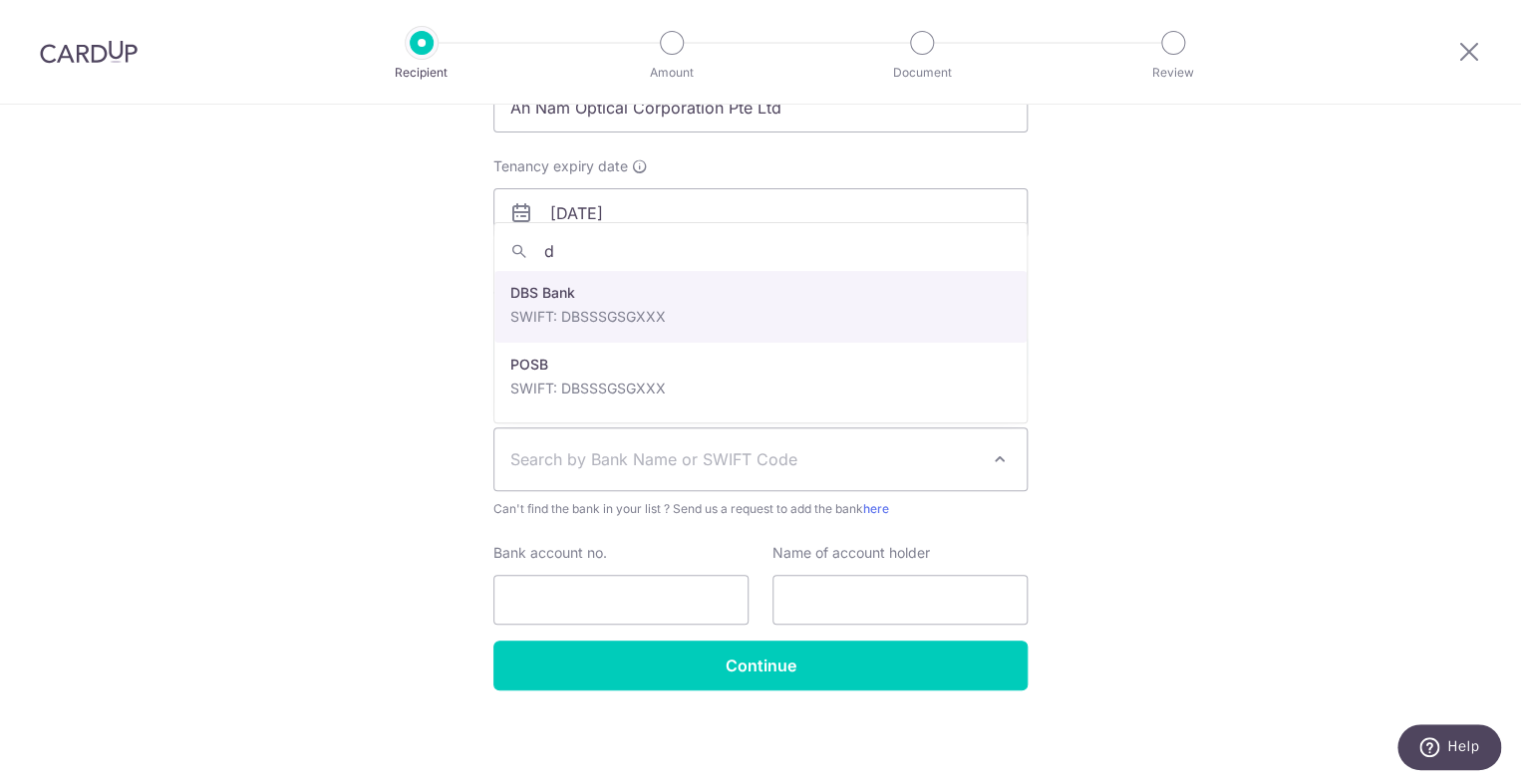 type 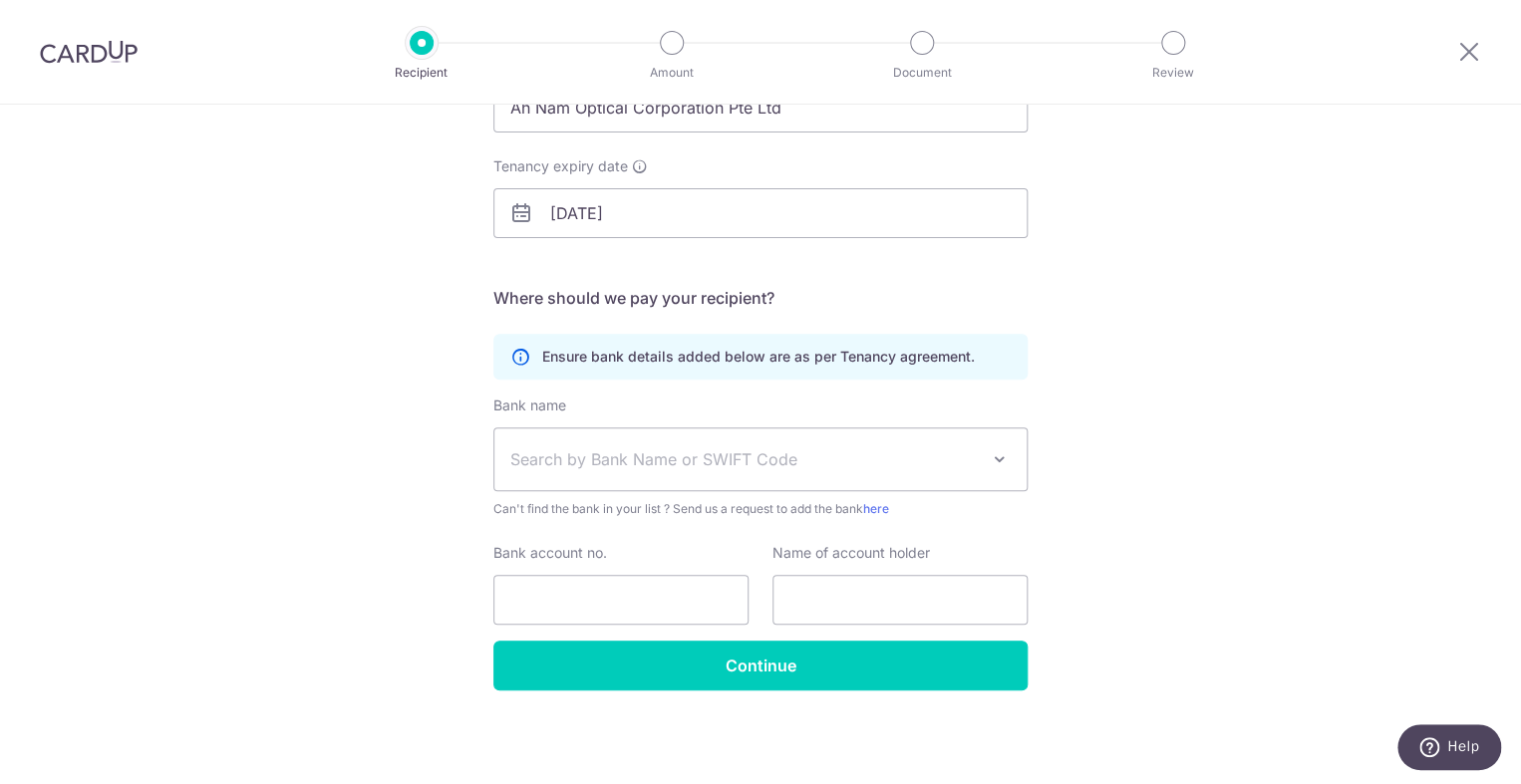 click on "Telephone" at bounding box center [760, 310] 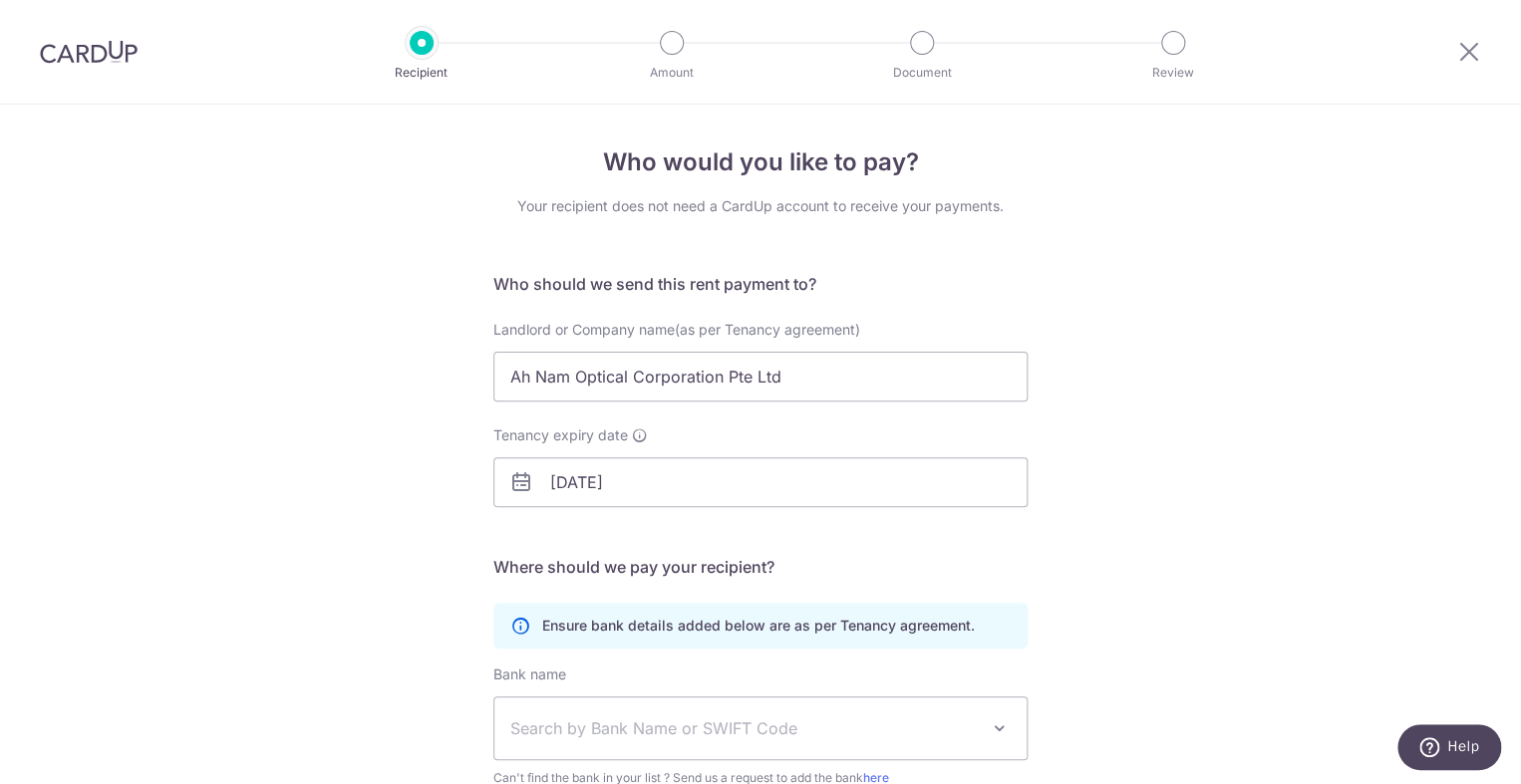 click on "Amount" at bounding box center (672, 43) 